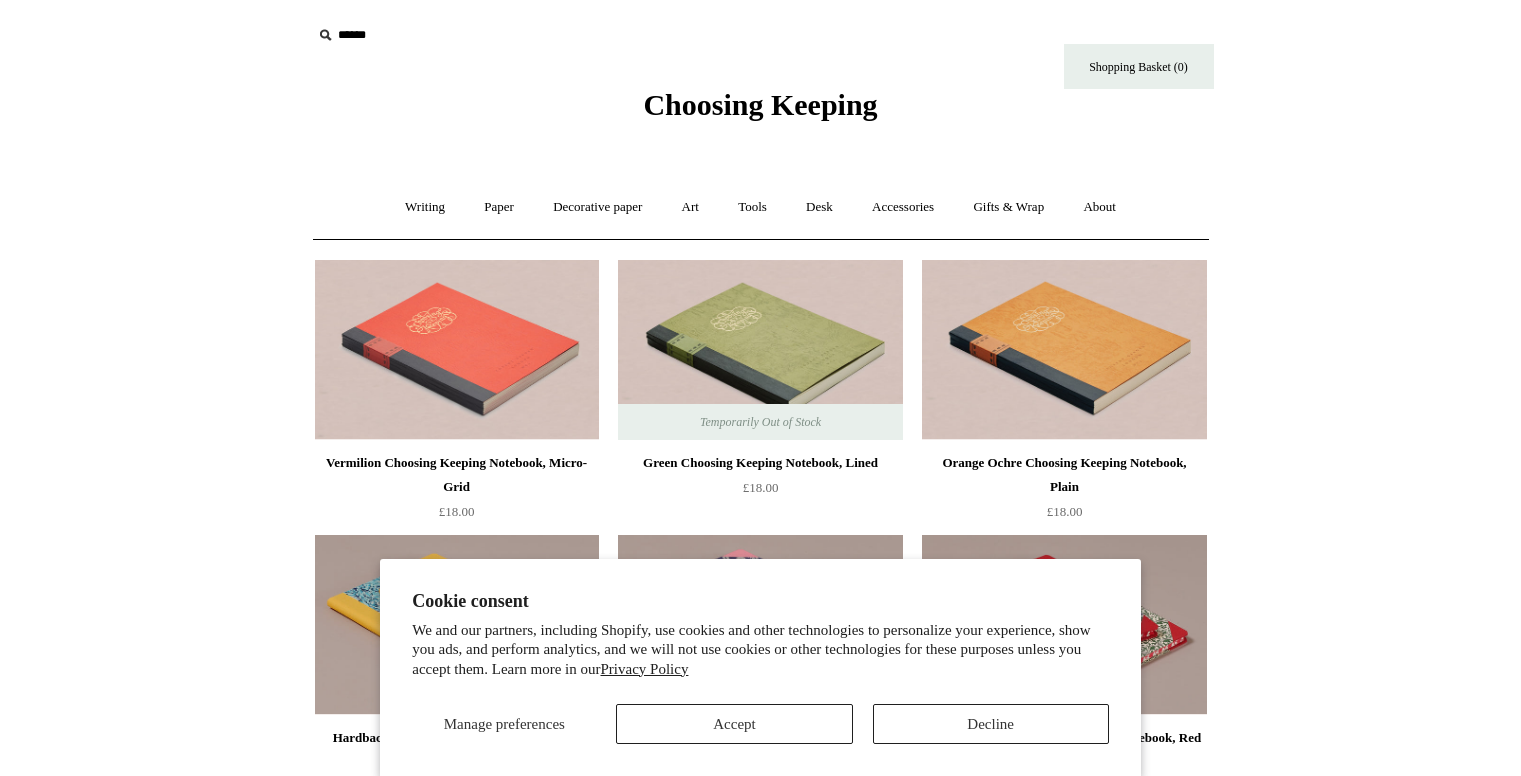 scroll, scrollTop: 0, scrollLeft: 0, axis: both 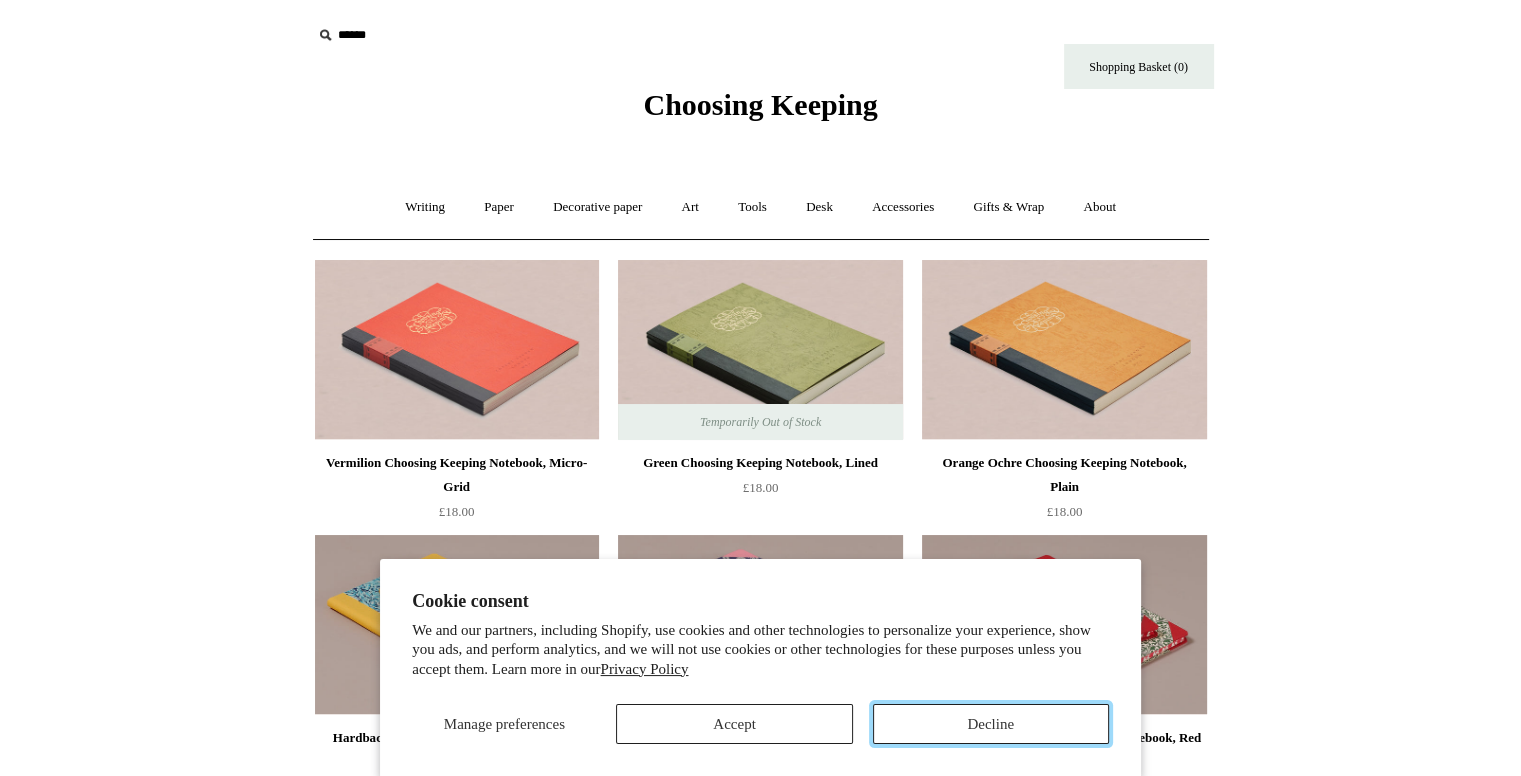 click on "Decline" at bounding box center [991, 724] 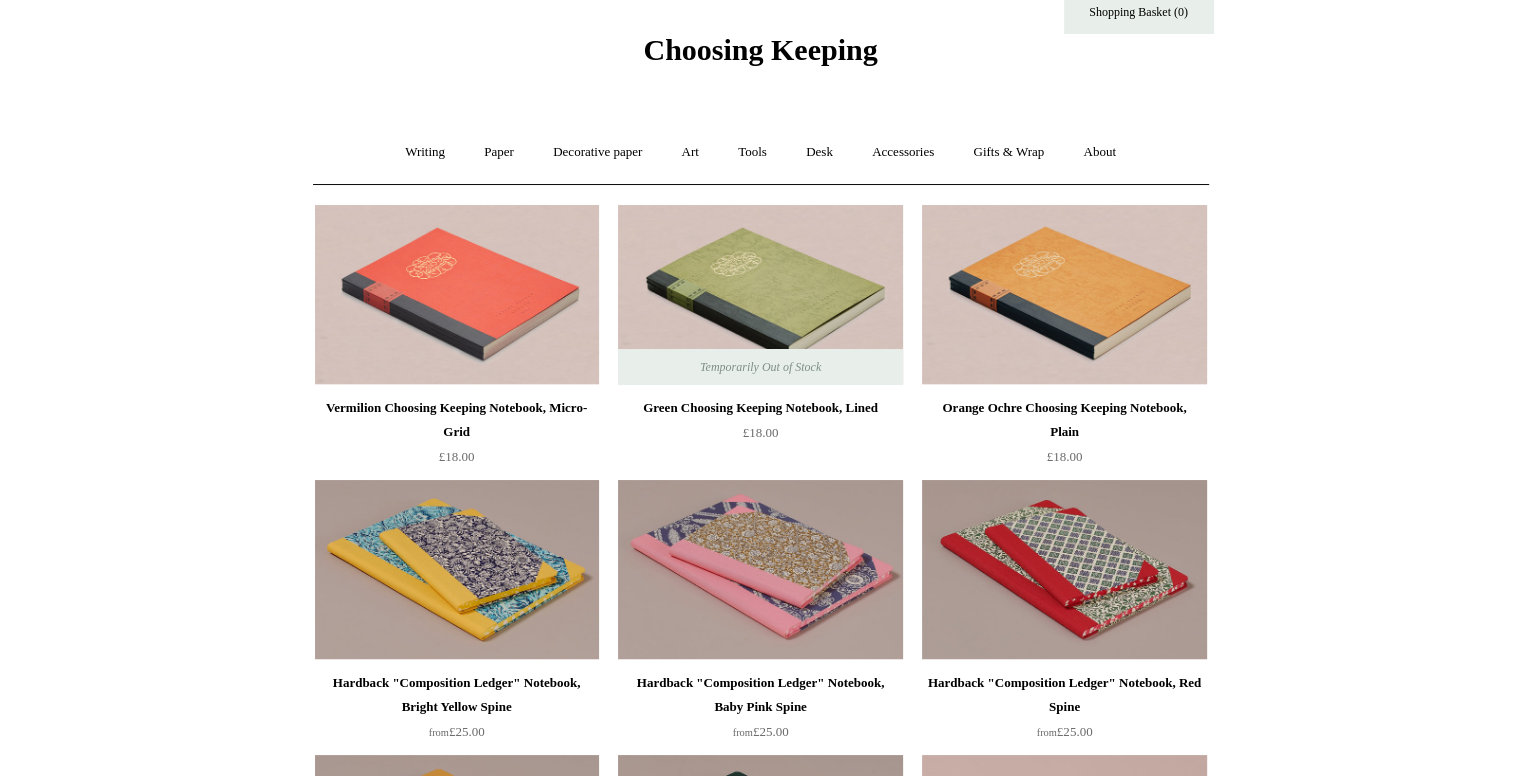 scroll, scrollTop: 80, scrollLeft: 0, axis: vertical 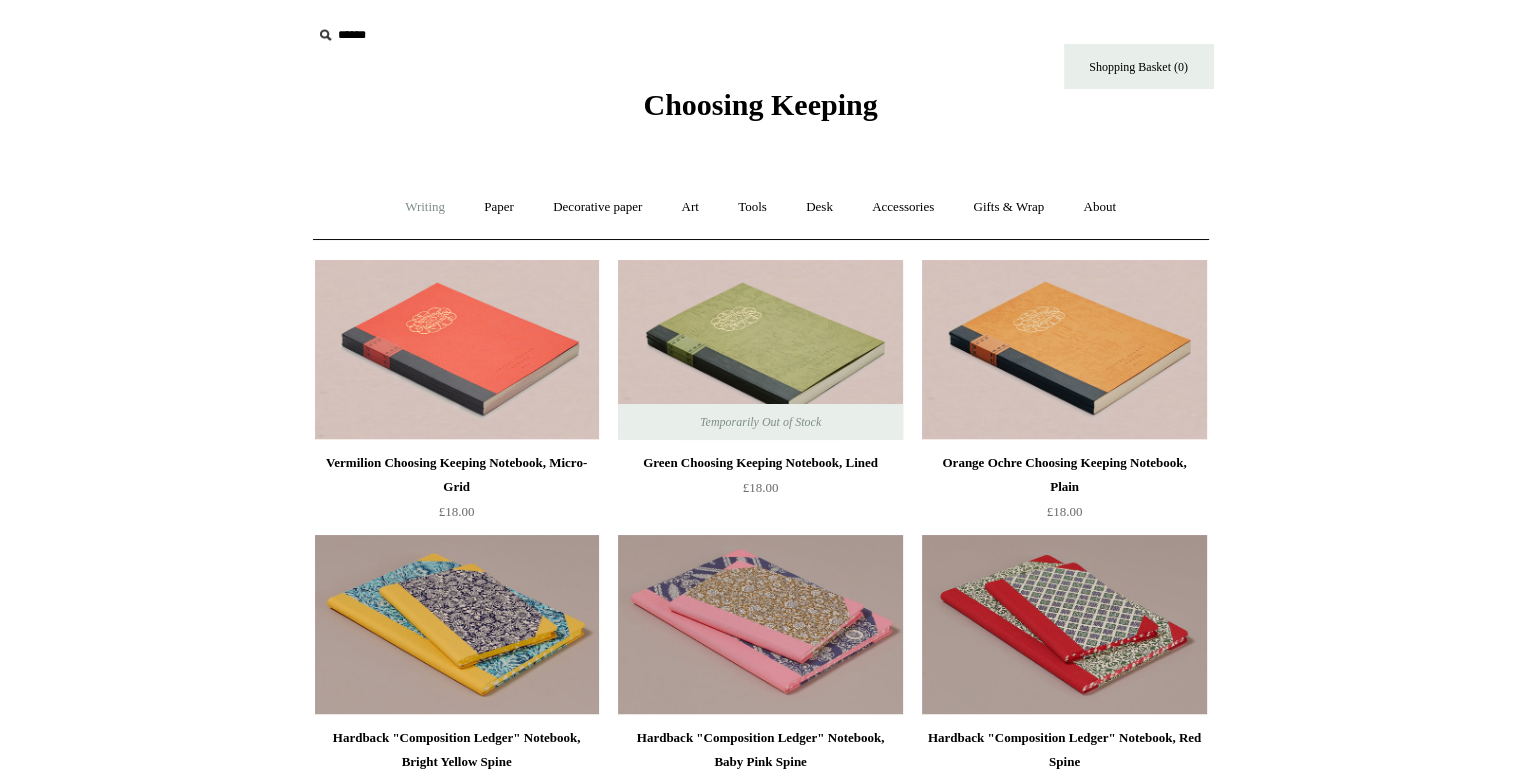 click on "Writing +" at bounding box center (425, 207) 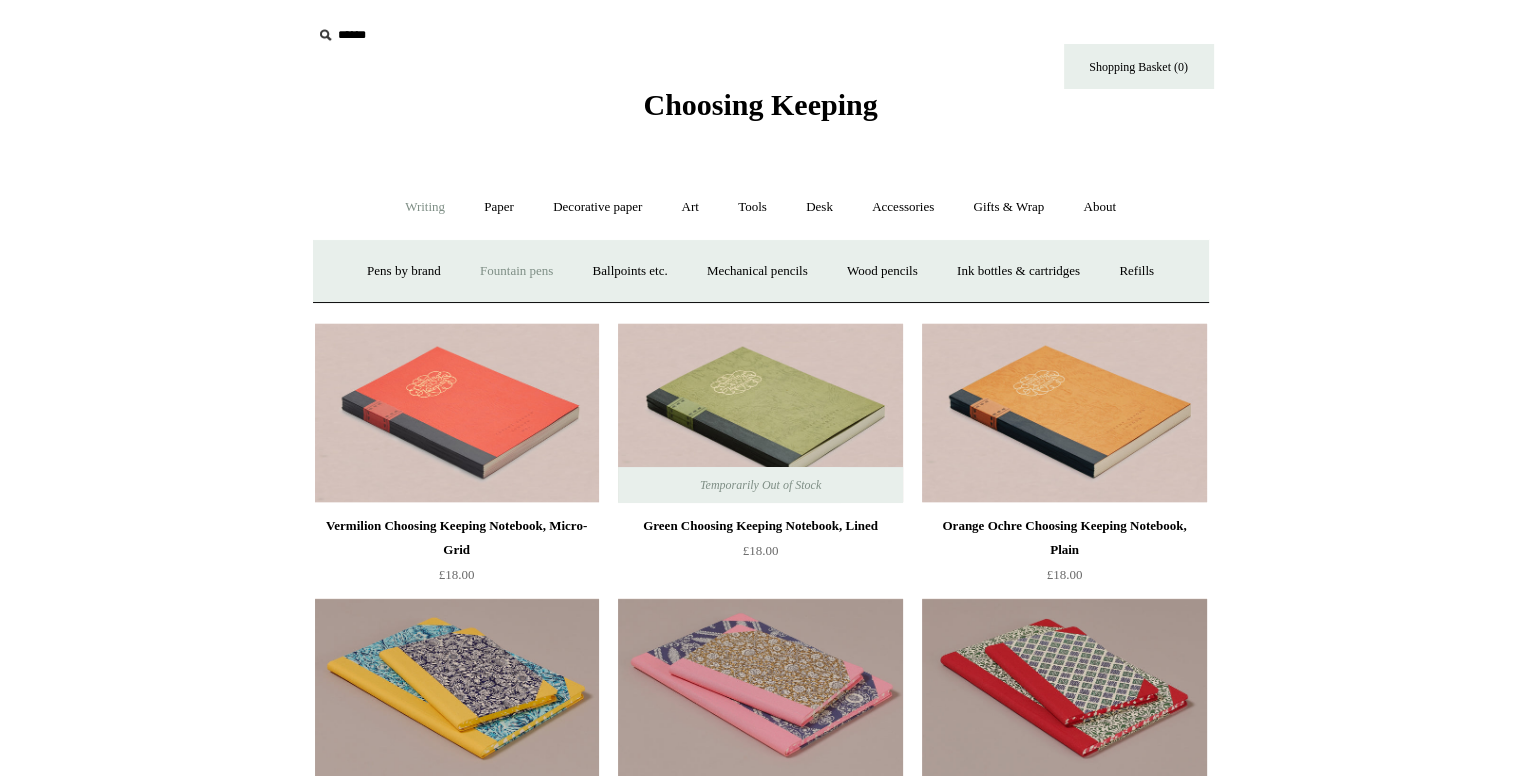 click on "Fountain pens +" at bounding box center (516, 271) 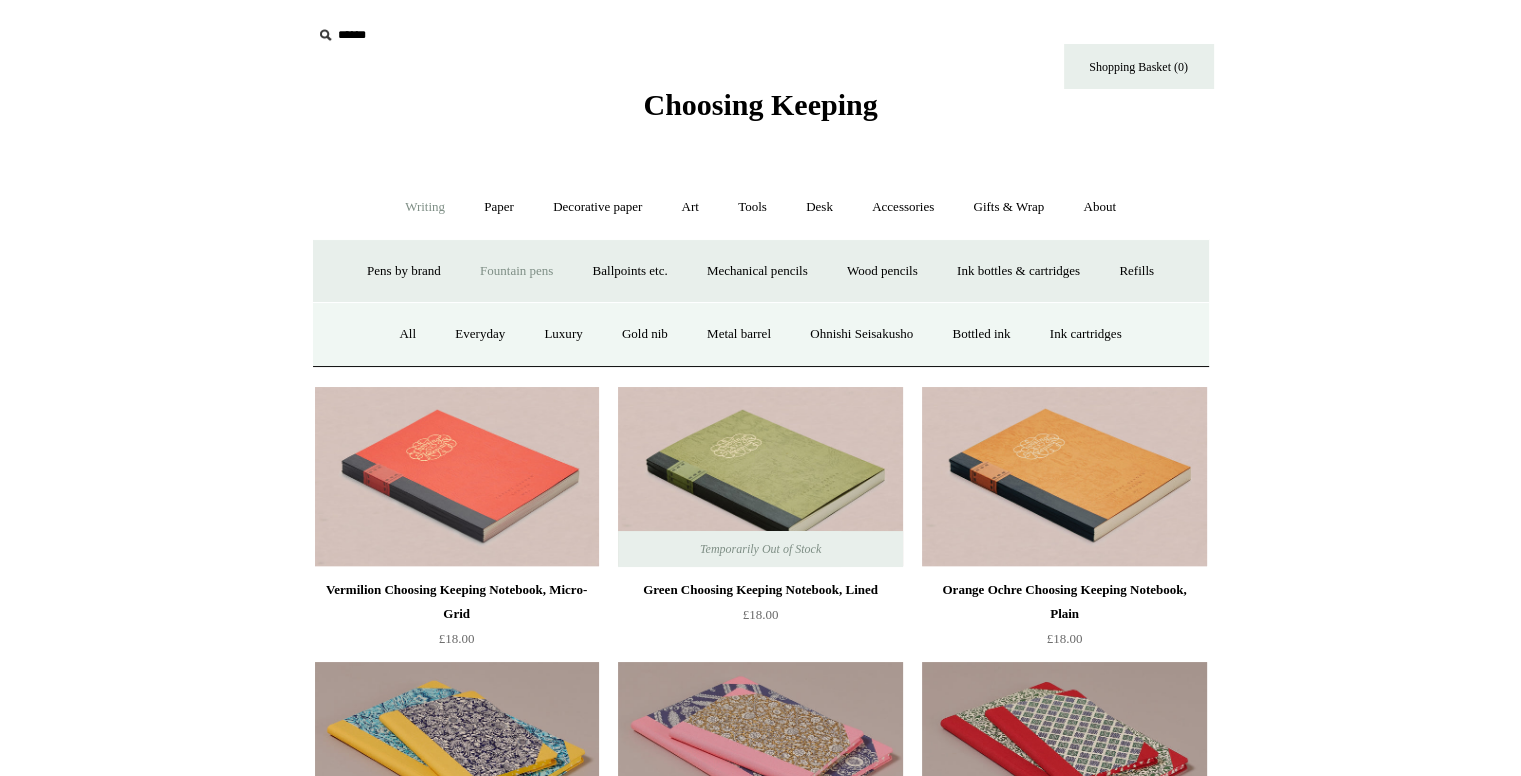 click on "All
Everyday
Luxury
Gold nib
Metal barrel
Ohnishi Seisakusho
Bottled ink
Ink cartridges" at bounding box center [761, 334] 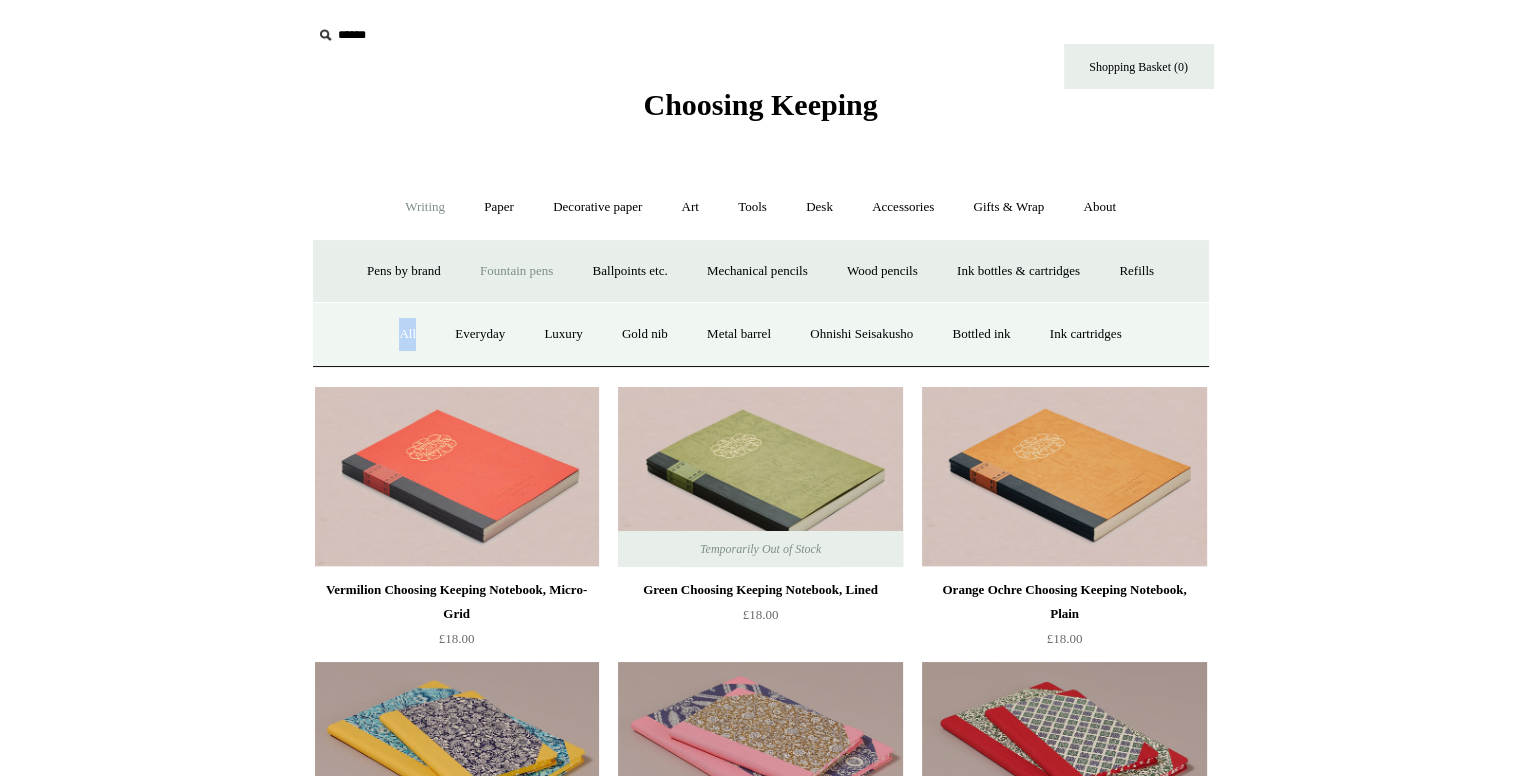 click on "All
Everyday
Luxury
Gold nib
Metal barrel
Ohnishi Seisakusho
Bottled ink
Ink cartridges" at bounding box center (761, 334) 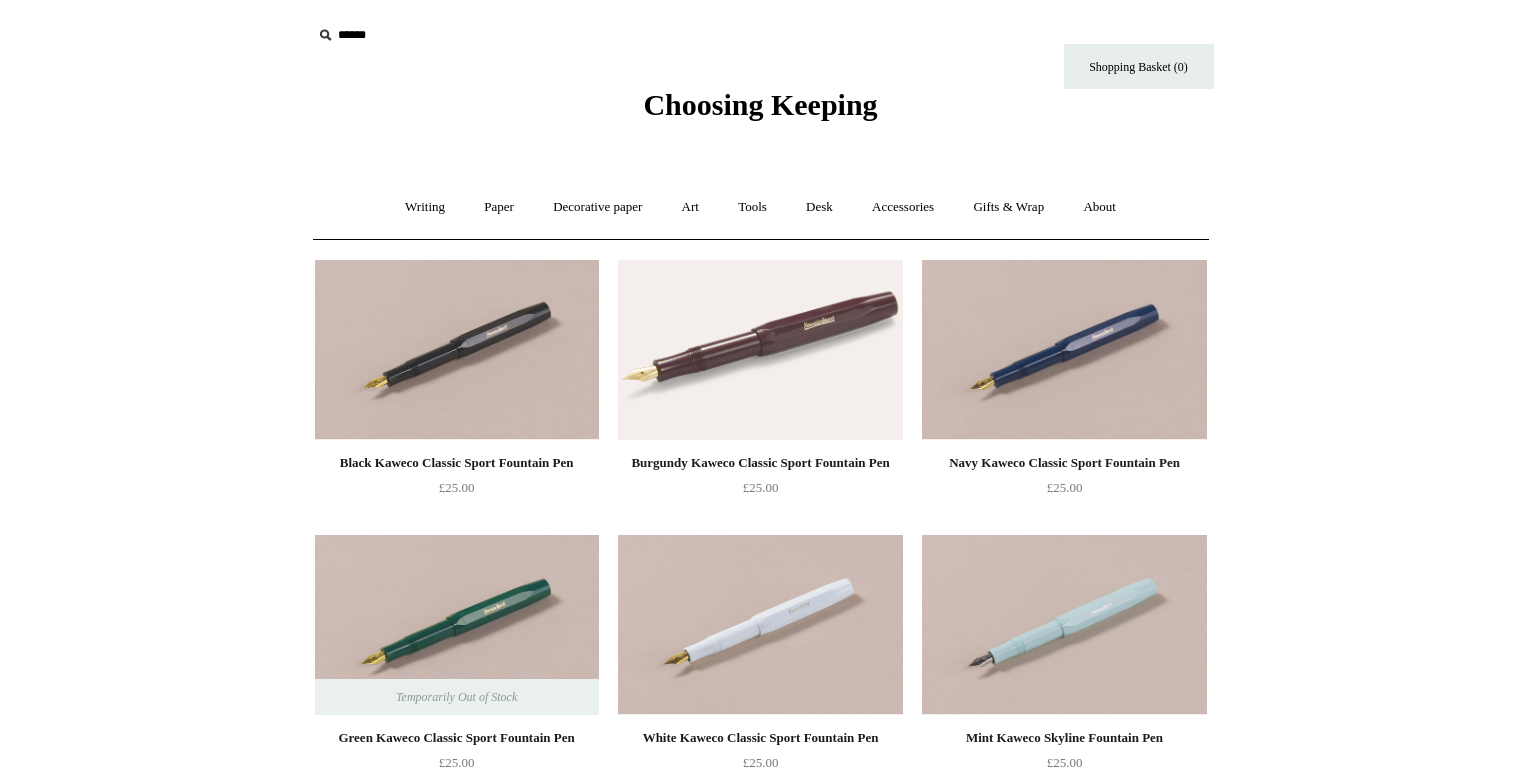 scroll, scrollTop: 0, scrollLeft: 0, axis: both 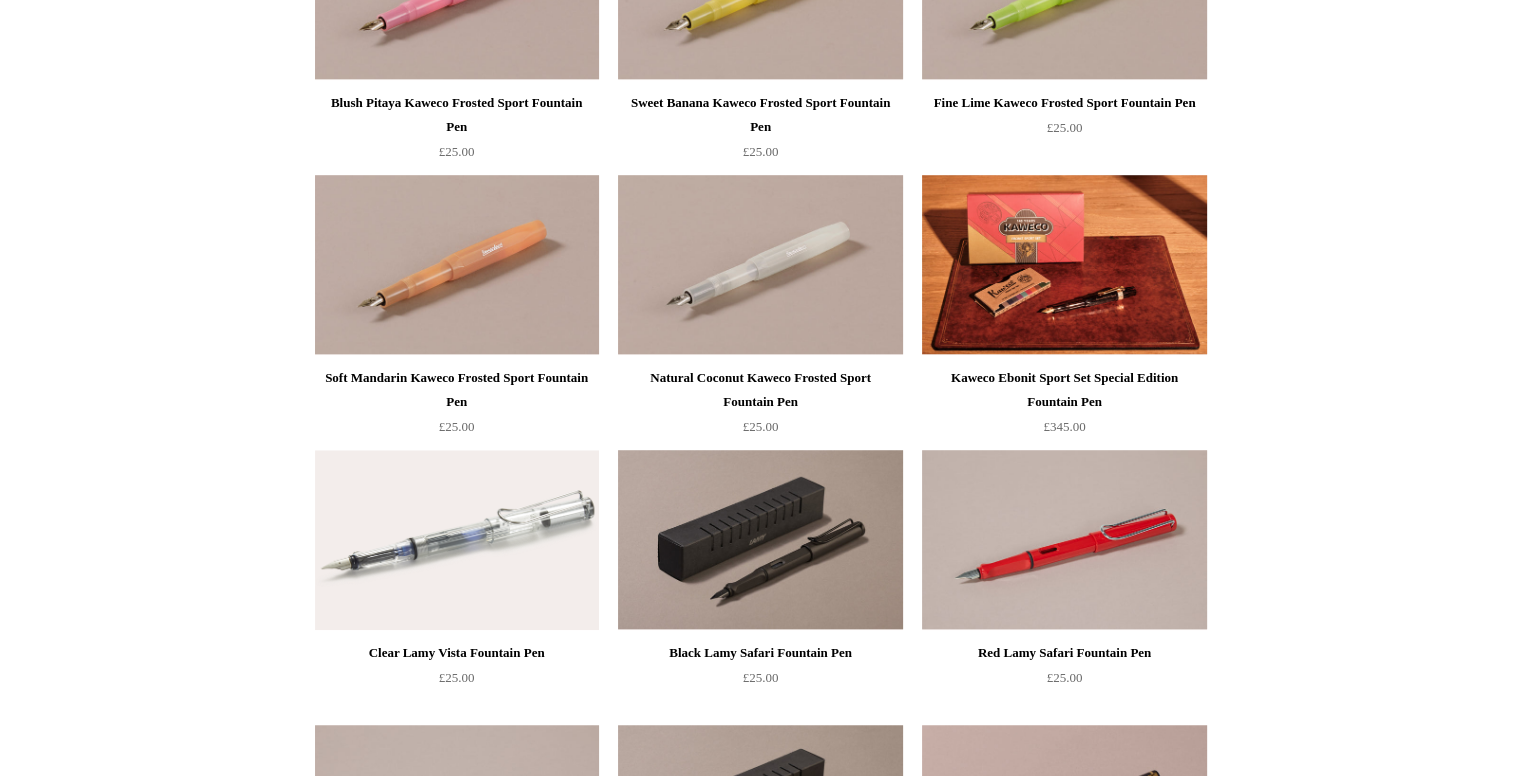 drag, startPoint x: 1512, startPoint y: 144, endPoint x: 1509, endPoint y: 128, distance: 16.27882 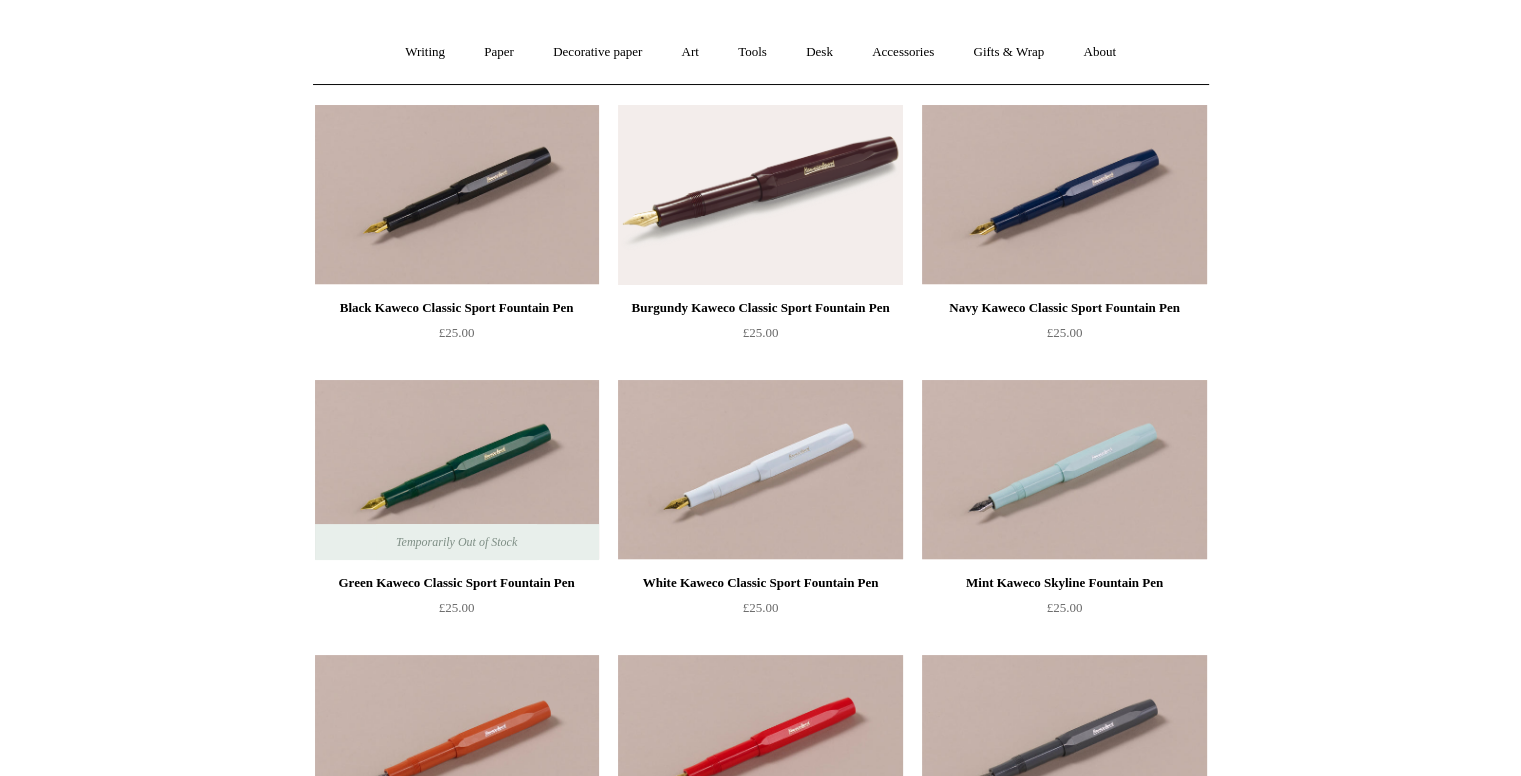 scroll, scrollTop: 0, scrollLeft: 0, axis: both 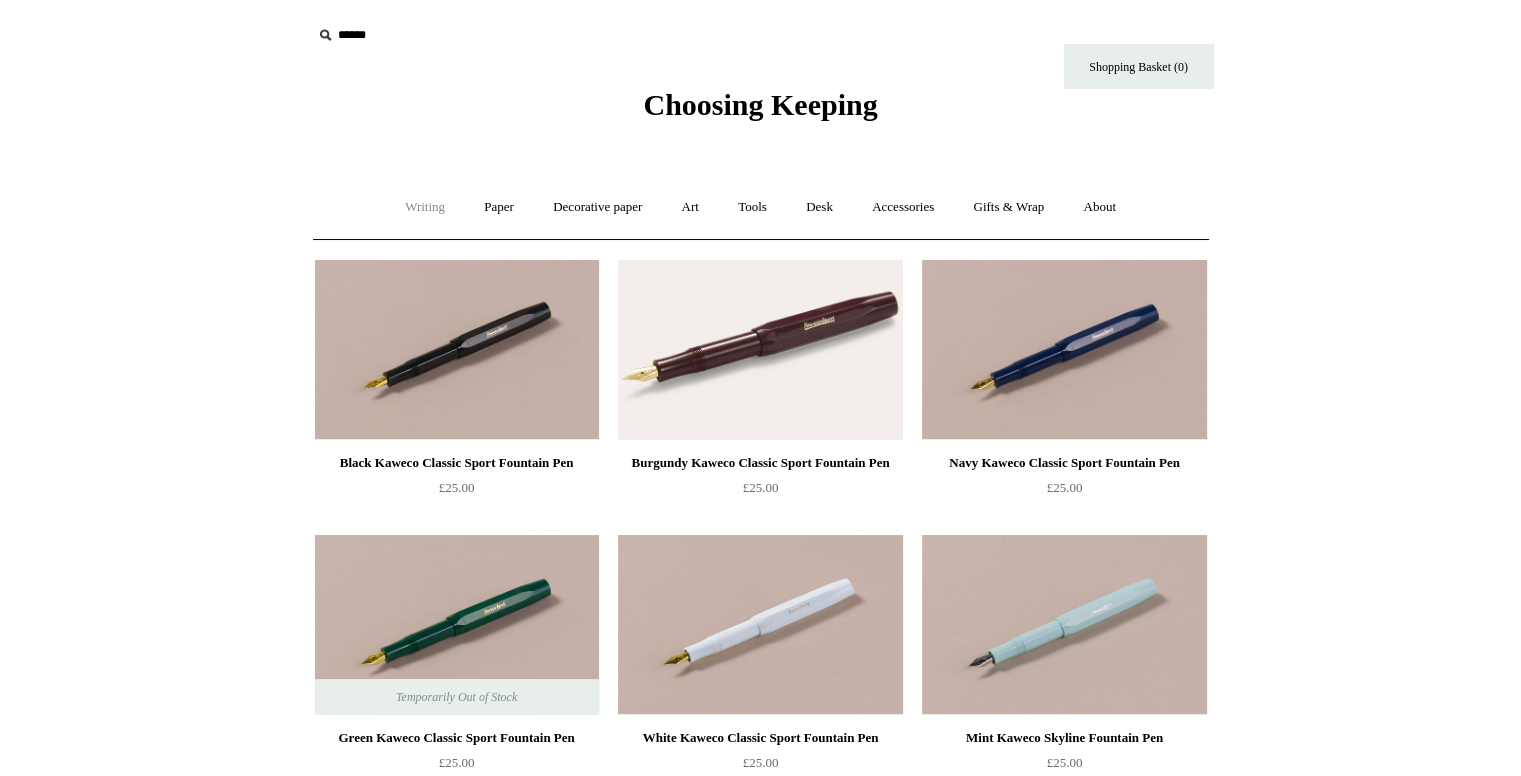 click on "Writing +" at bounding box center [425, 207] 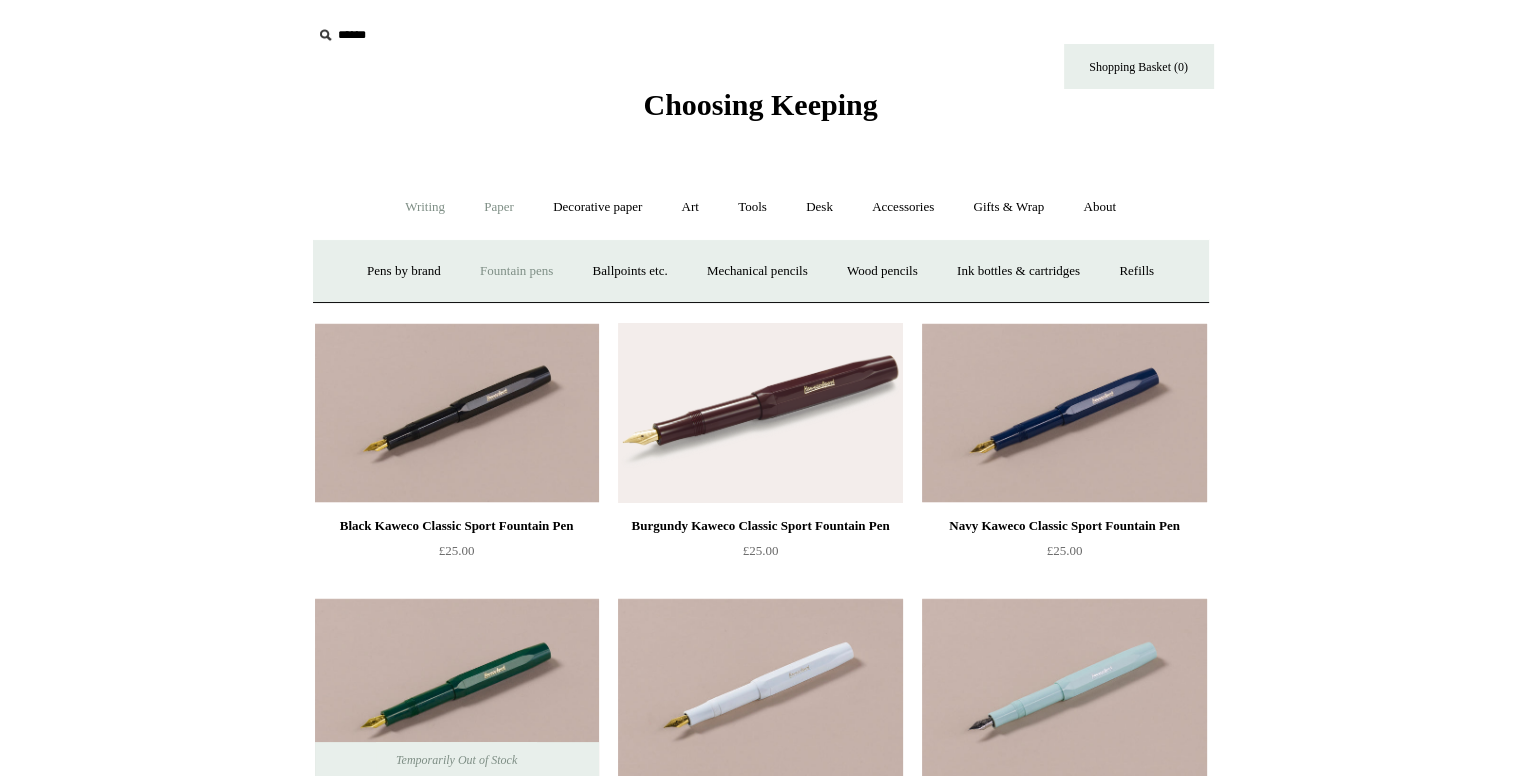 click on "Paper +" at bounding box center [499, 207] 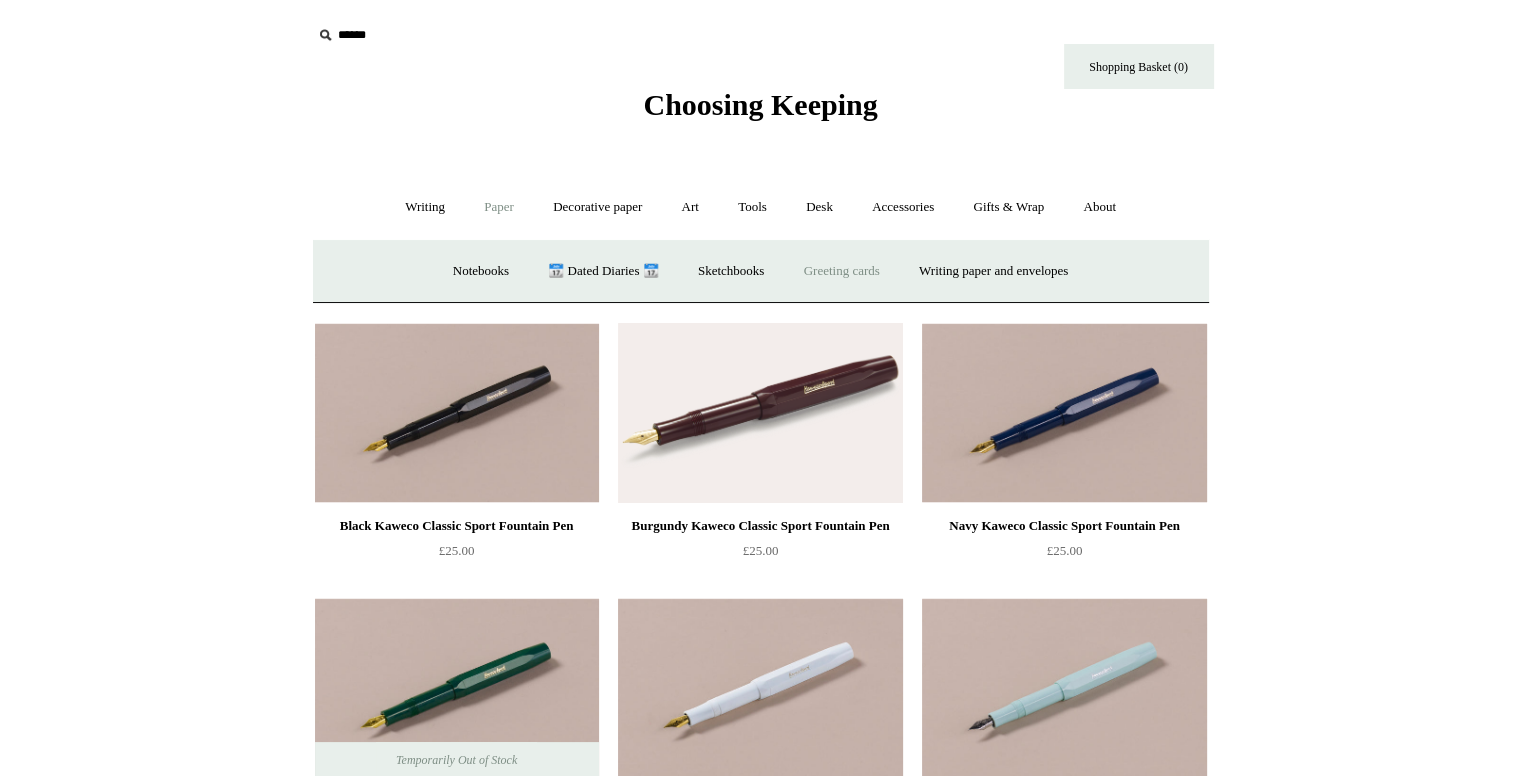 click on "Greeting cards +" at bounding box center (842, 271) 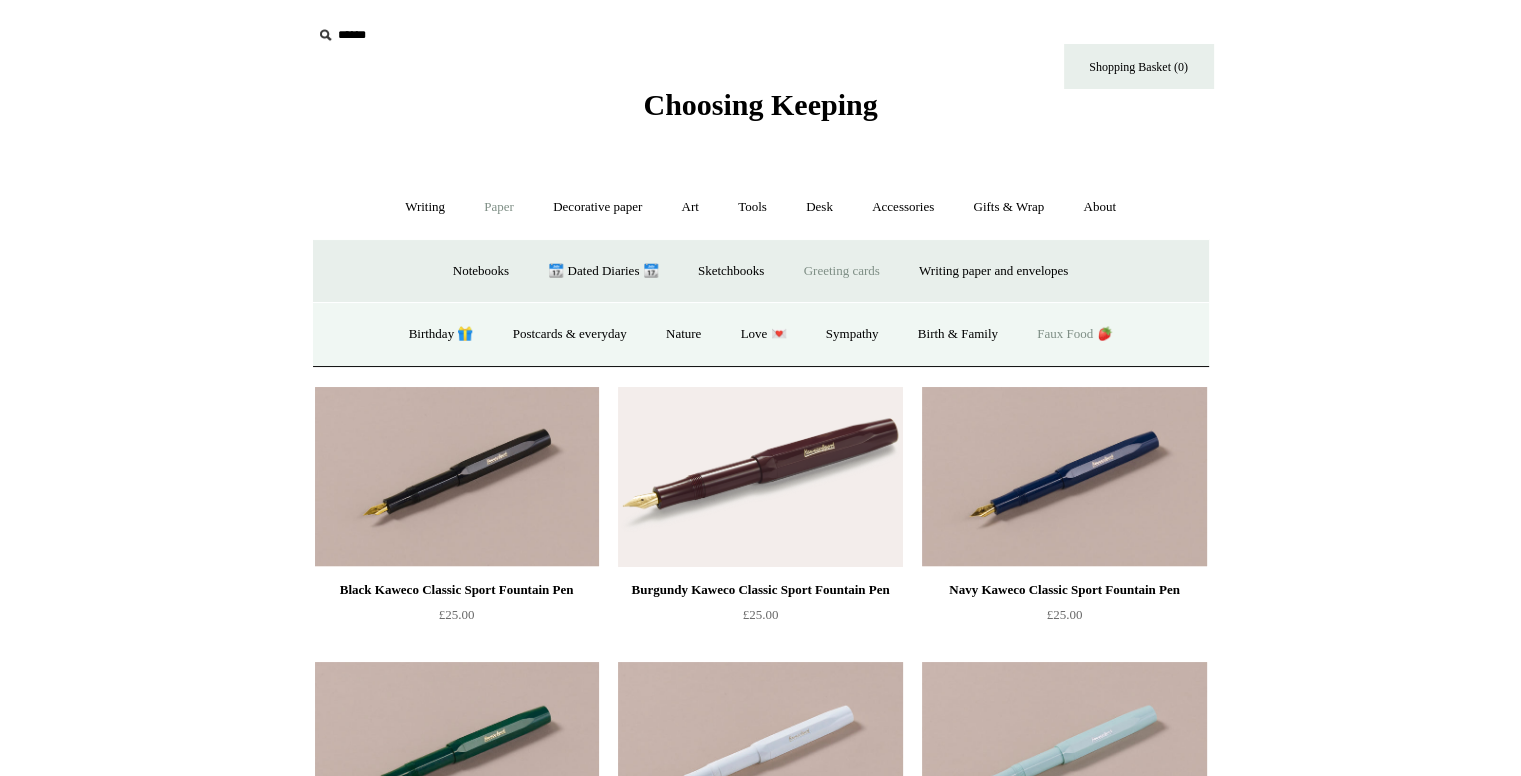 click on "Faux Food 🍓" at bounding box center (1074, 334) 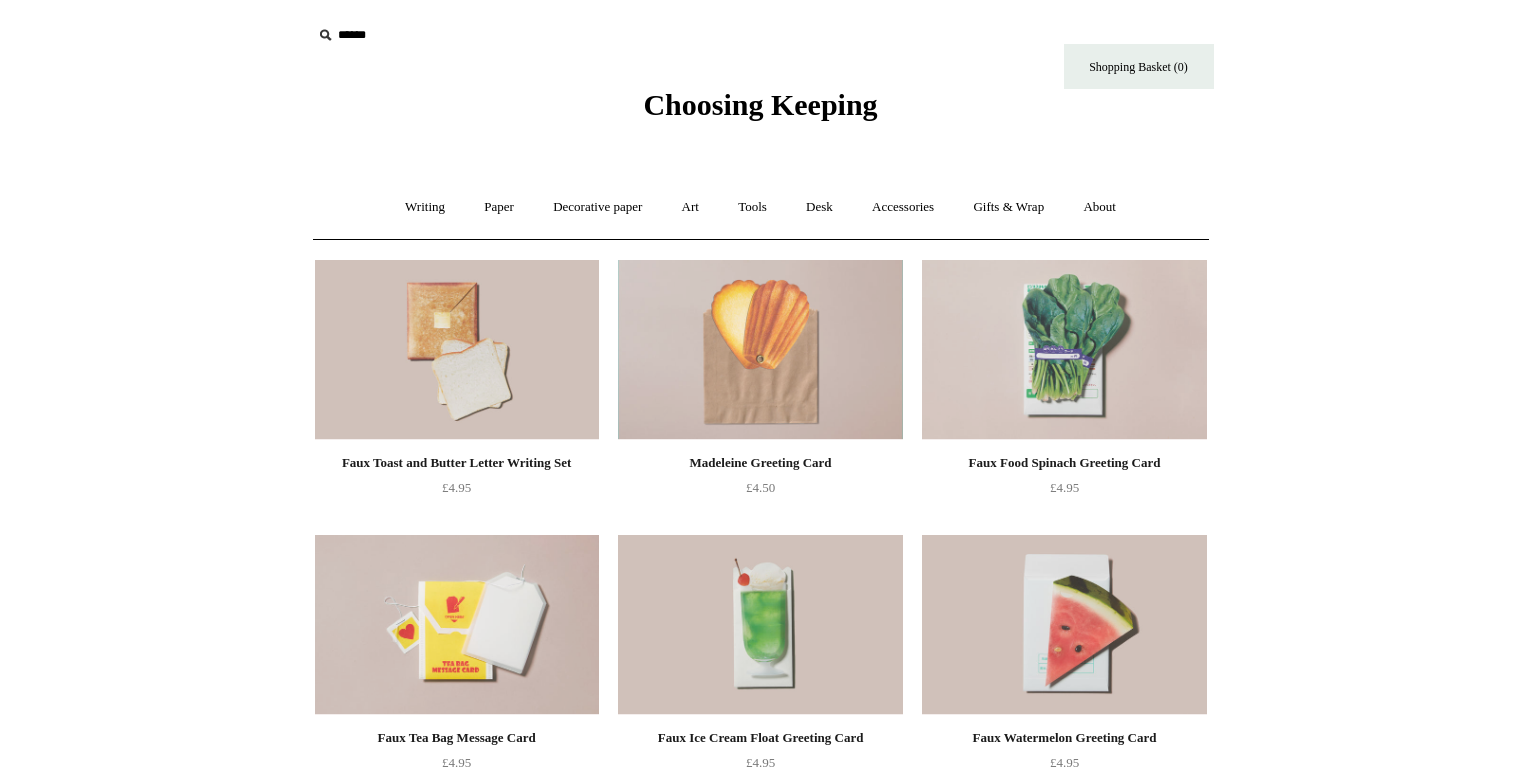 scroll, scrollTop: 0, scrollLeft: 0, axis: both 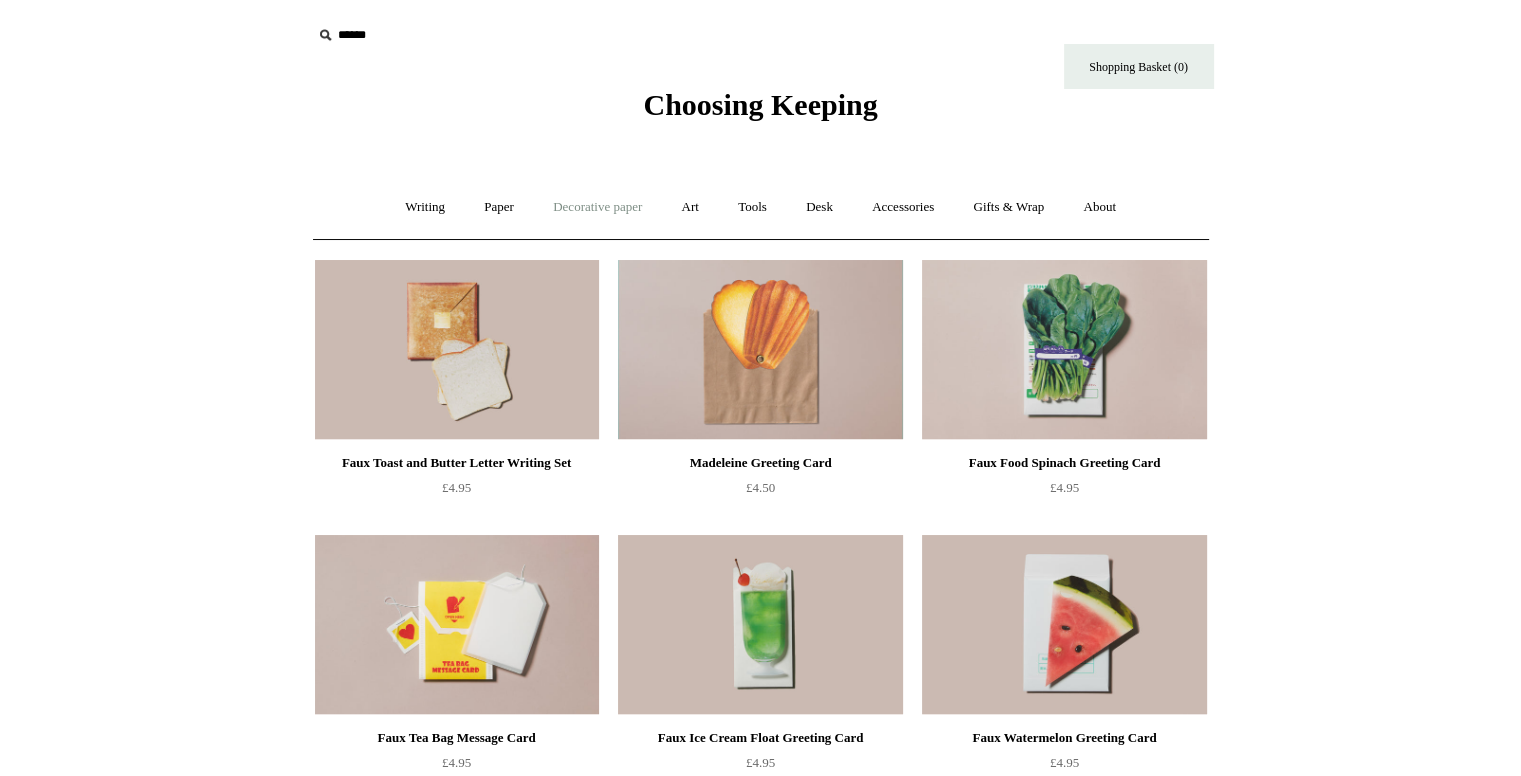 click on "Decorative paper +" at bounding box center (597, 207) 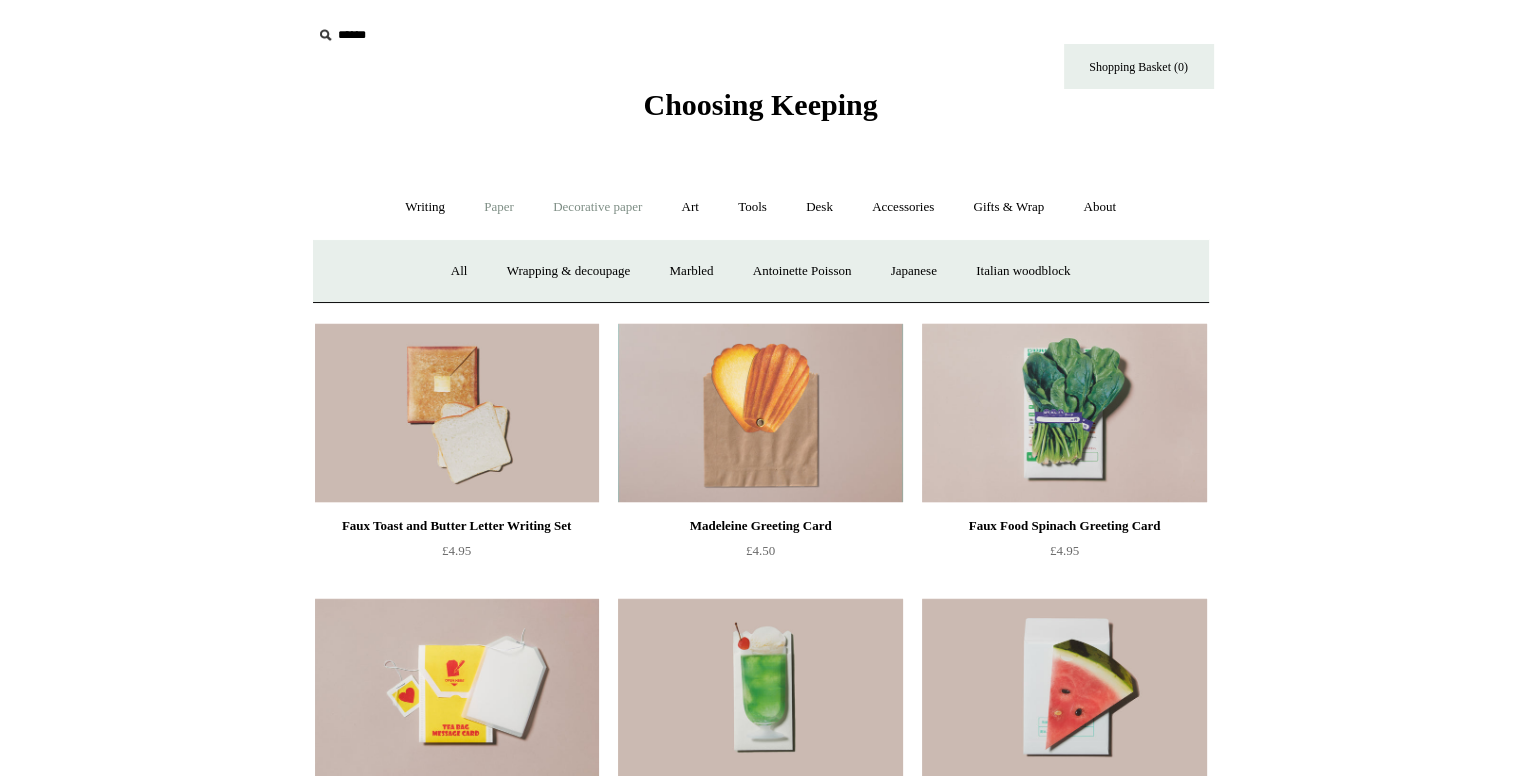 click on "Paper +" at bounding box center (499, 207) 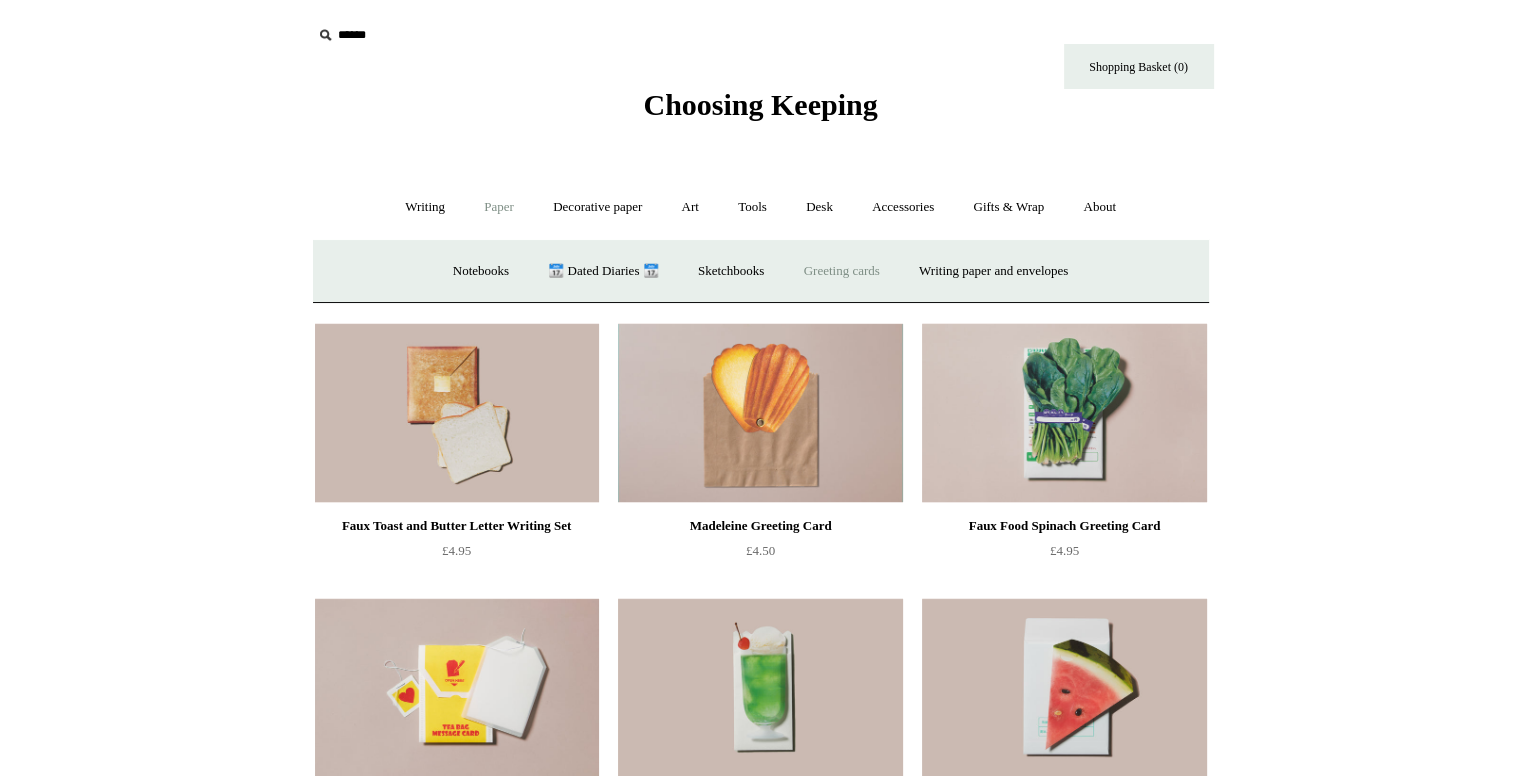 click on "Greeting cards +" at bounding box center (842, 271) 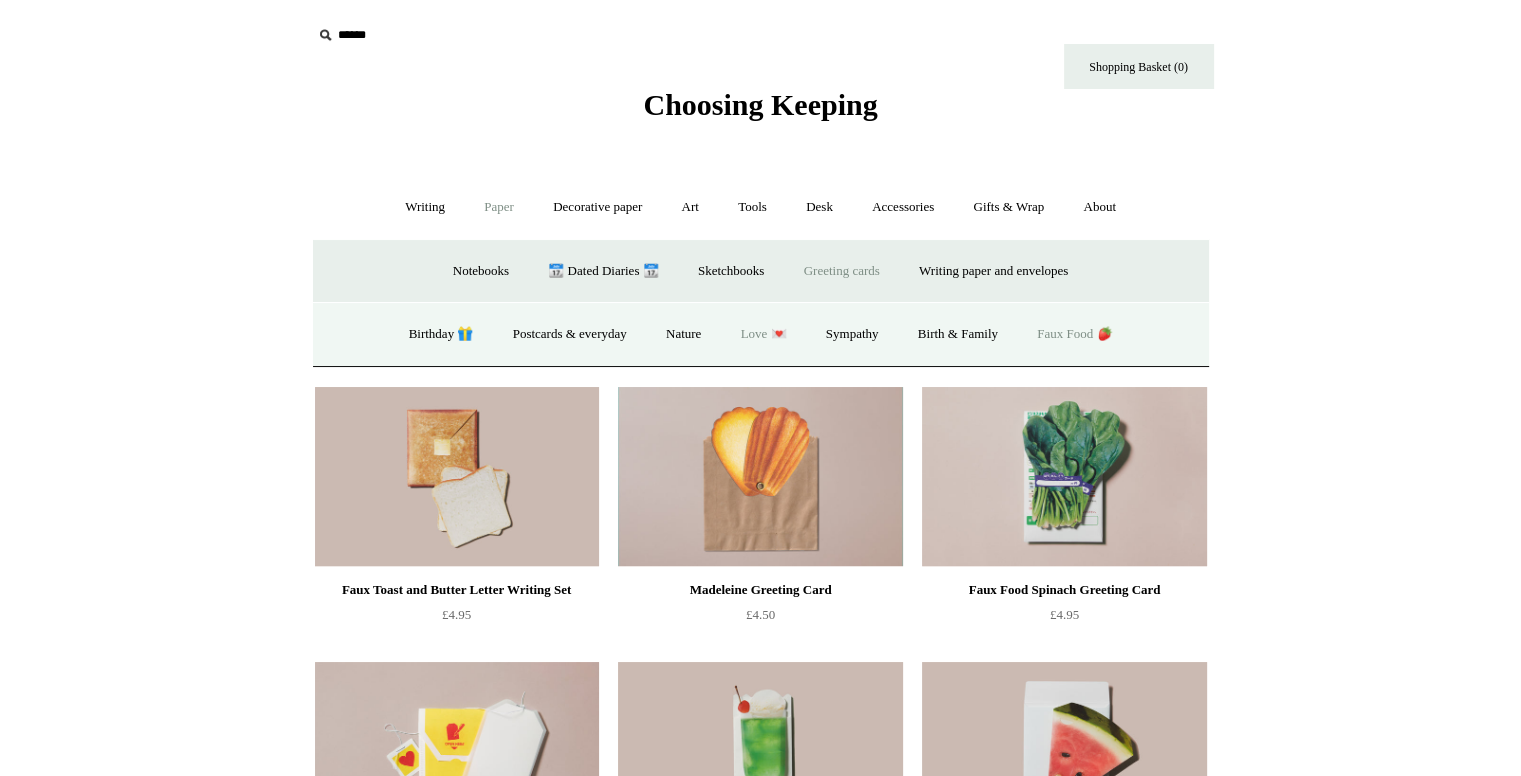 click on "Love 💌" at bounding box center (764, 334) 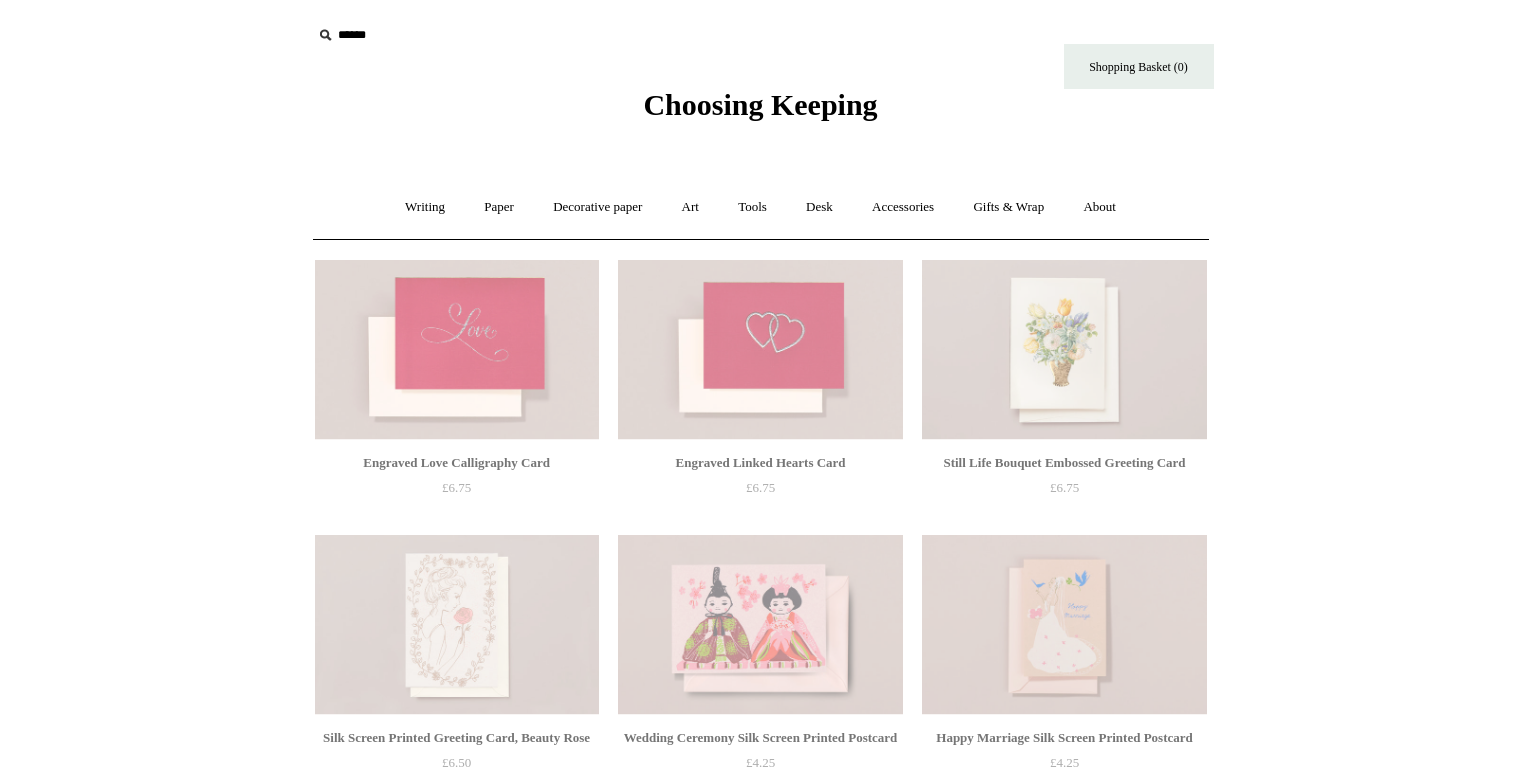 scroll, scrollTop: 0, scrollLeft: 0, axis: both 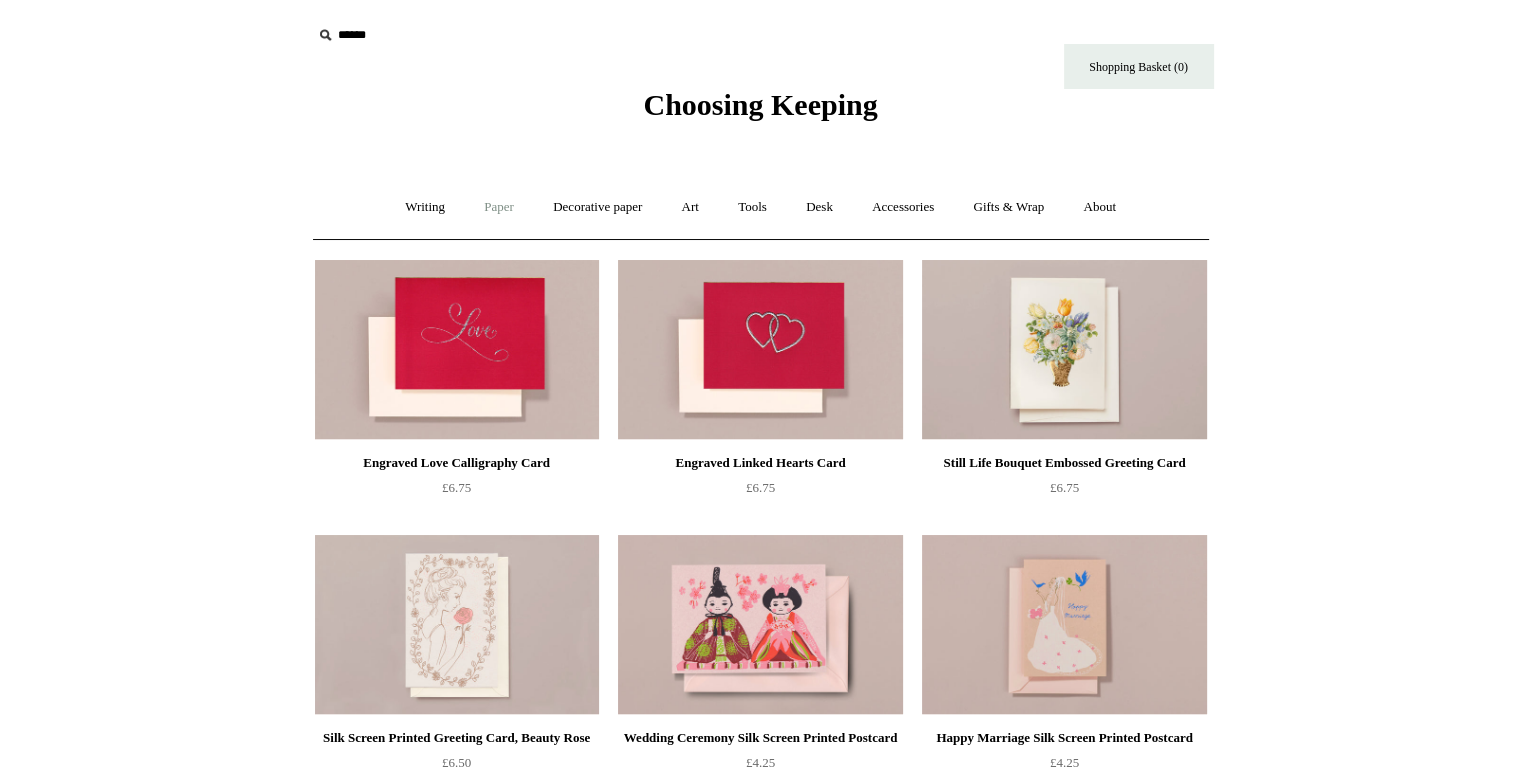 click on "Paper +" at bounding box center [499, 207] 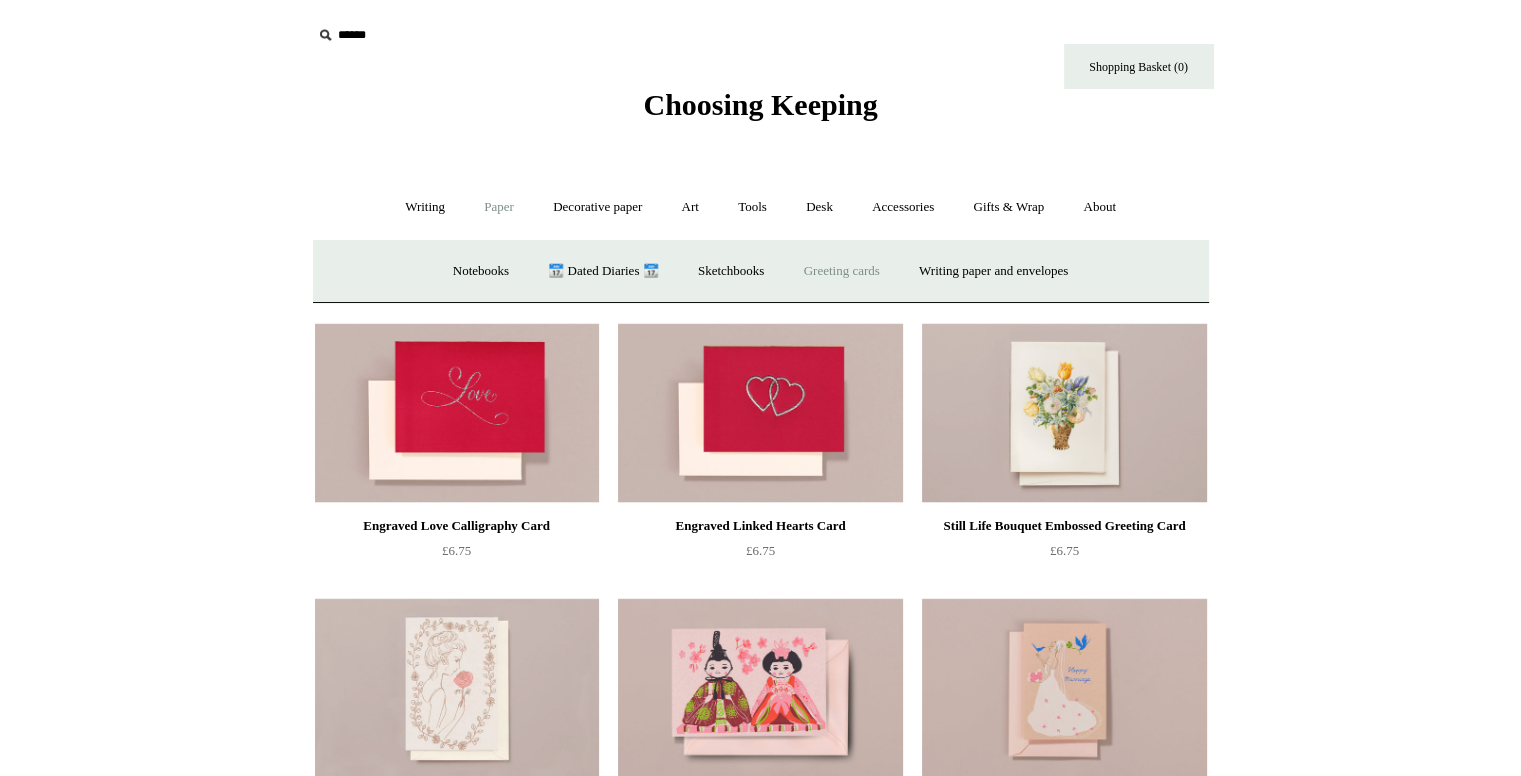 click on "Greeting cards +" at bounding box center (842, 271) 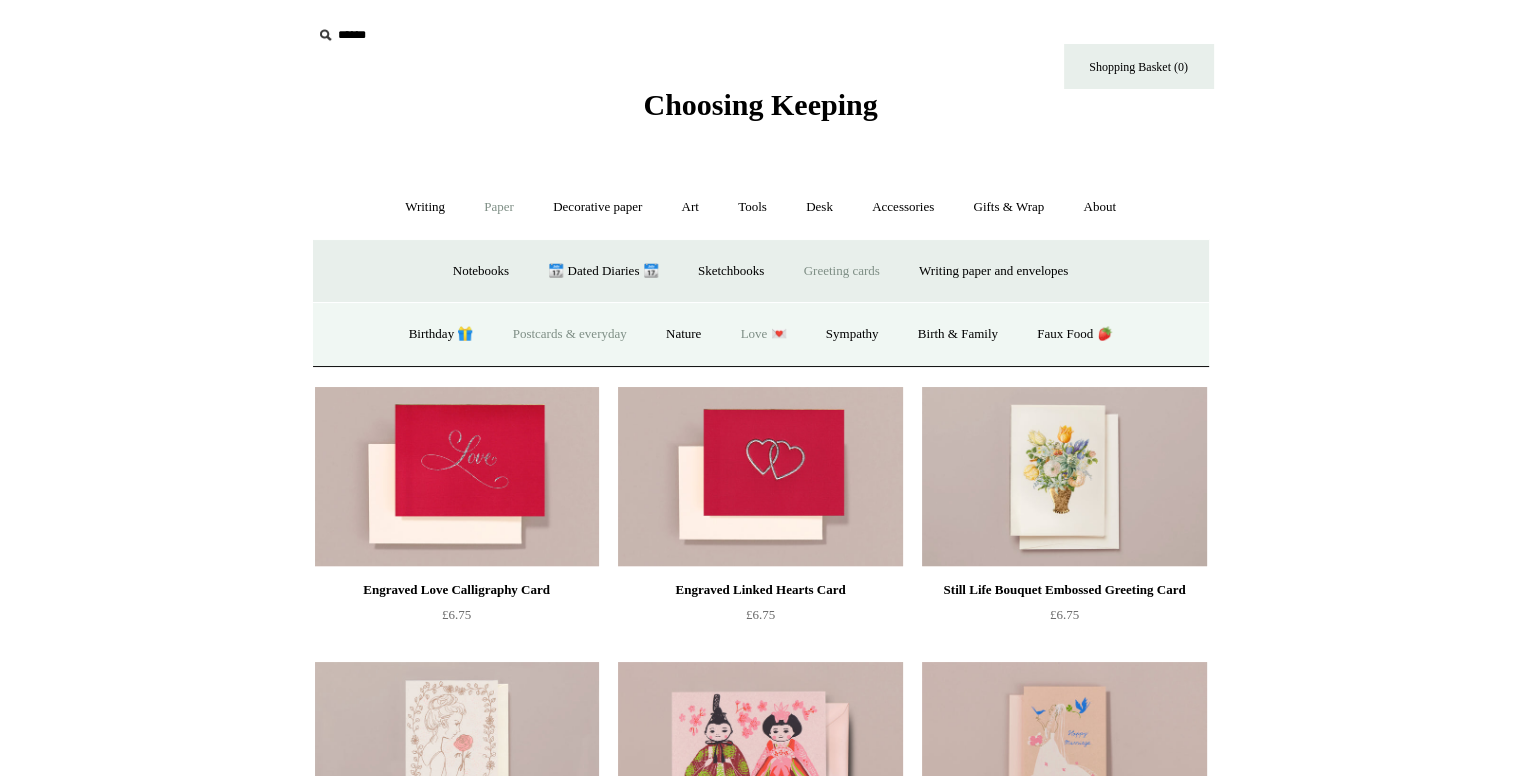 click on "Postcards & everyday" at bounding box center (570, 334) 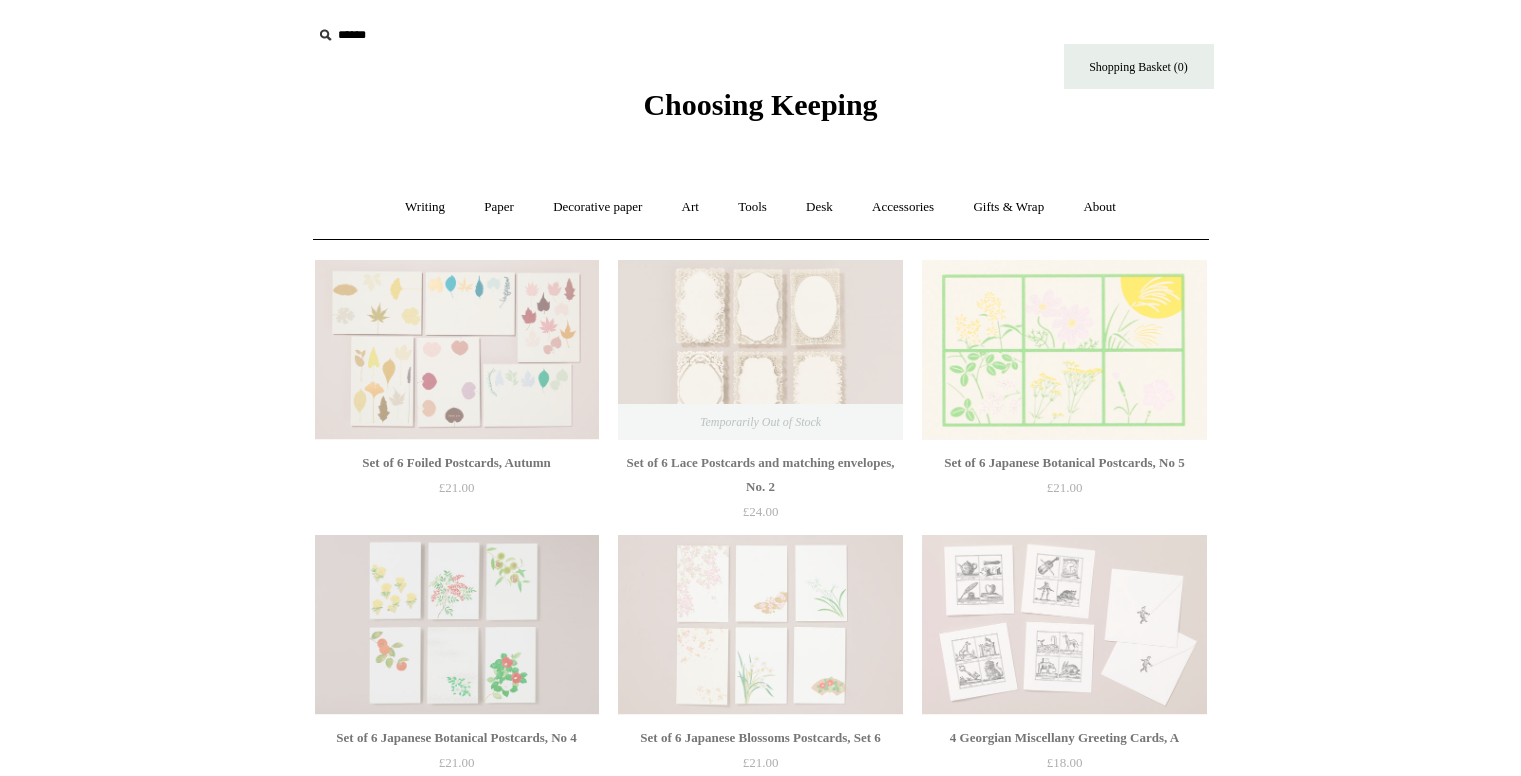 scroll, scrollTop: 0, scrollLeft: 0, axis: both 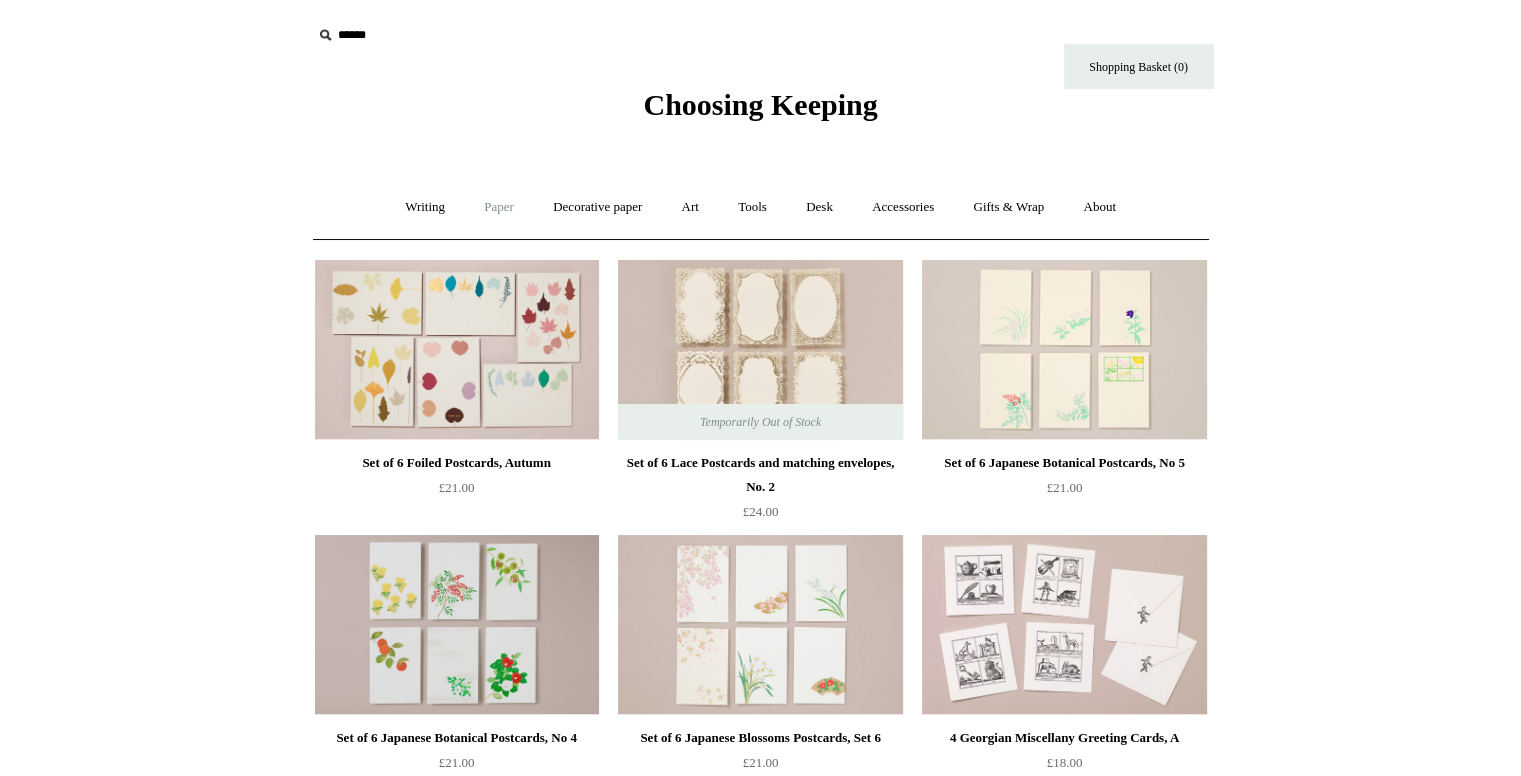click on "Paper +" at bounding box center [499, 207] 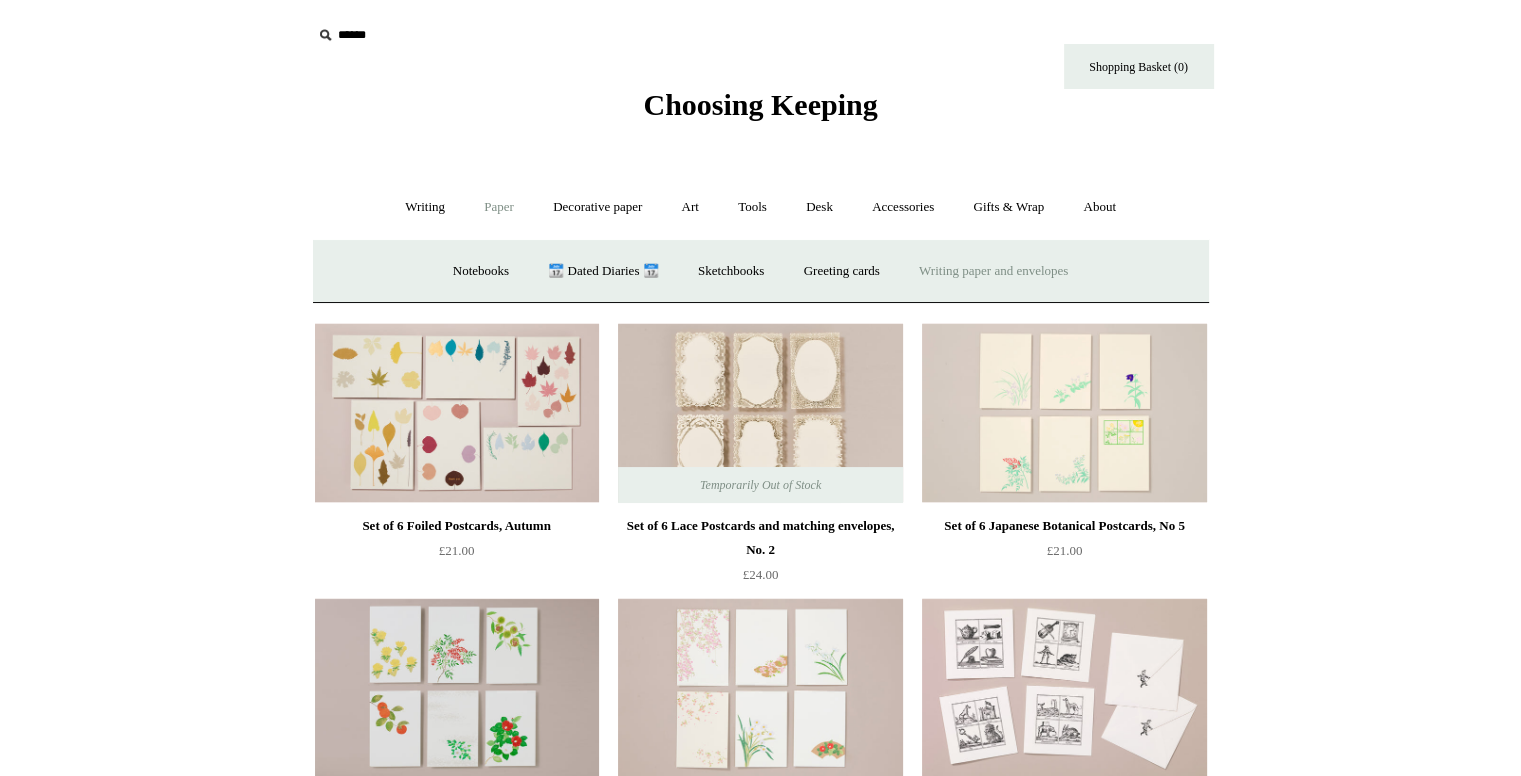 click on "Writing paper and envelopes +" at bounding box center [993, 271] 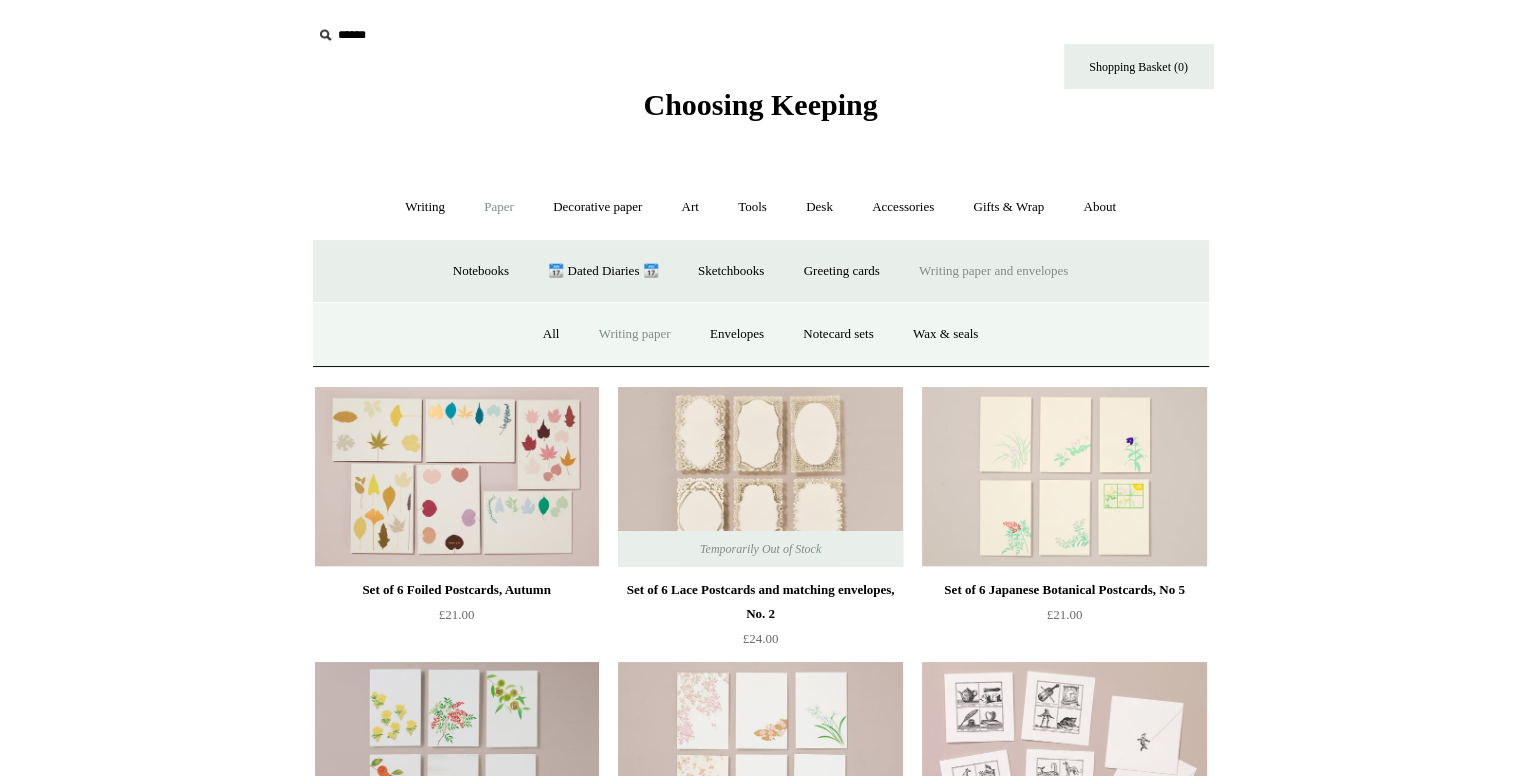 click on "Writing paper" at bounding box center (635, 334) 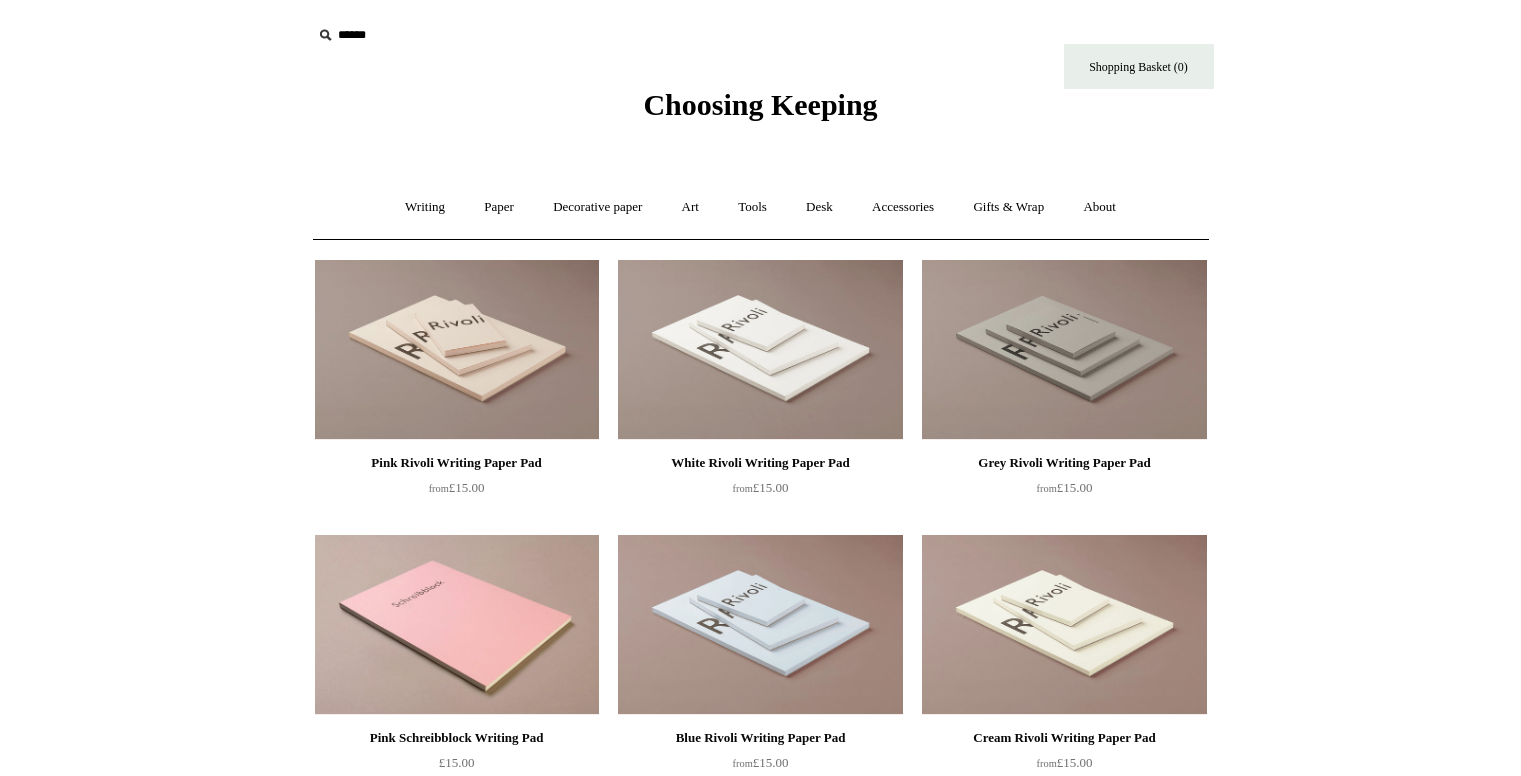 scroll, scrollTop: 0, scrollLeft: 0, axis: both 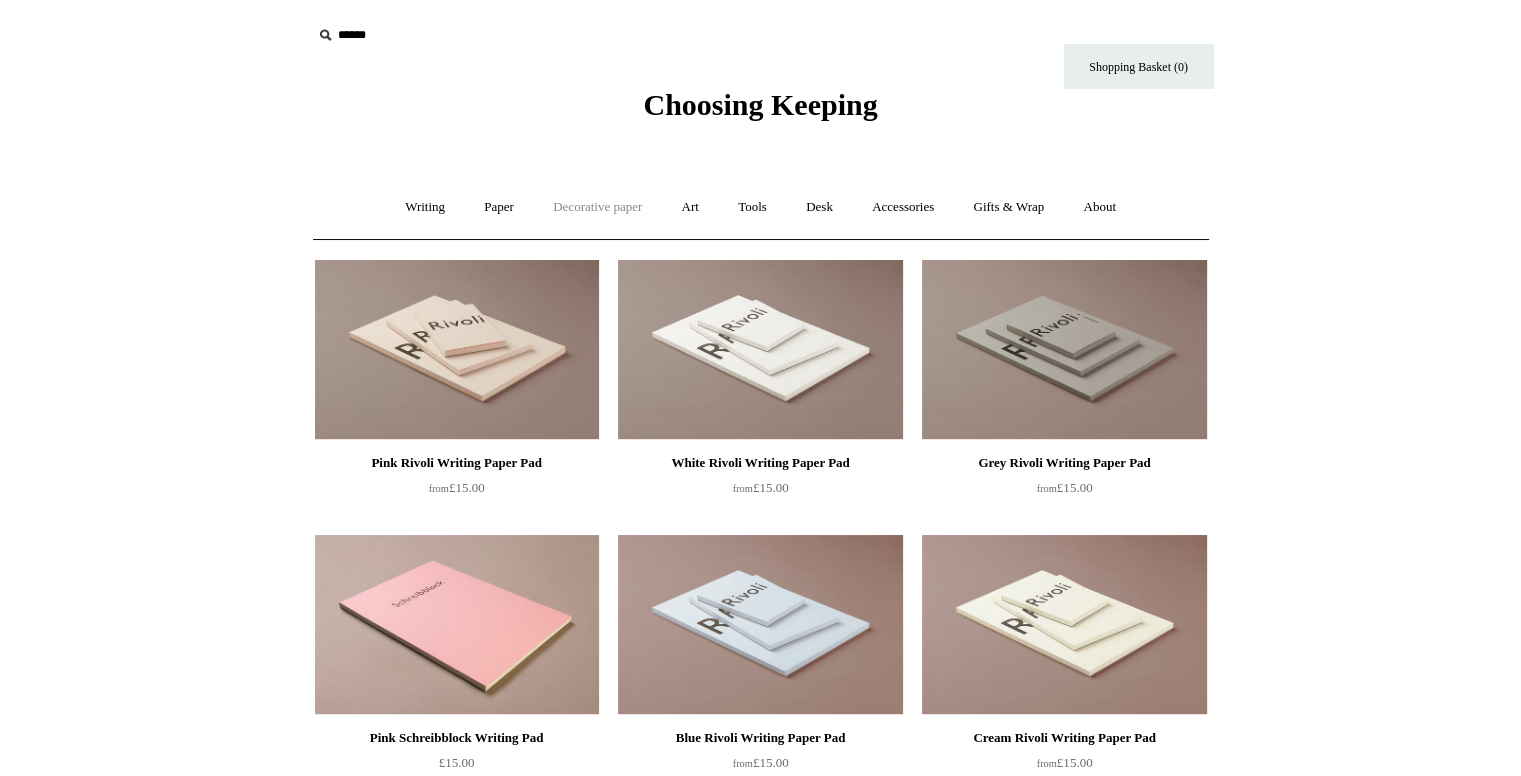 click on "Decorative paper +" at bounding box center [597, 207] 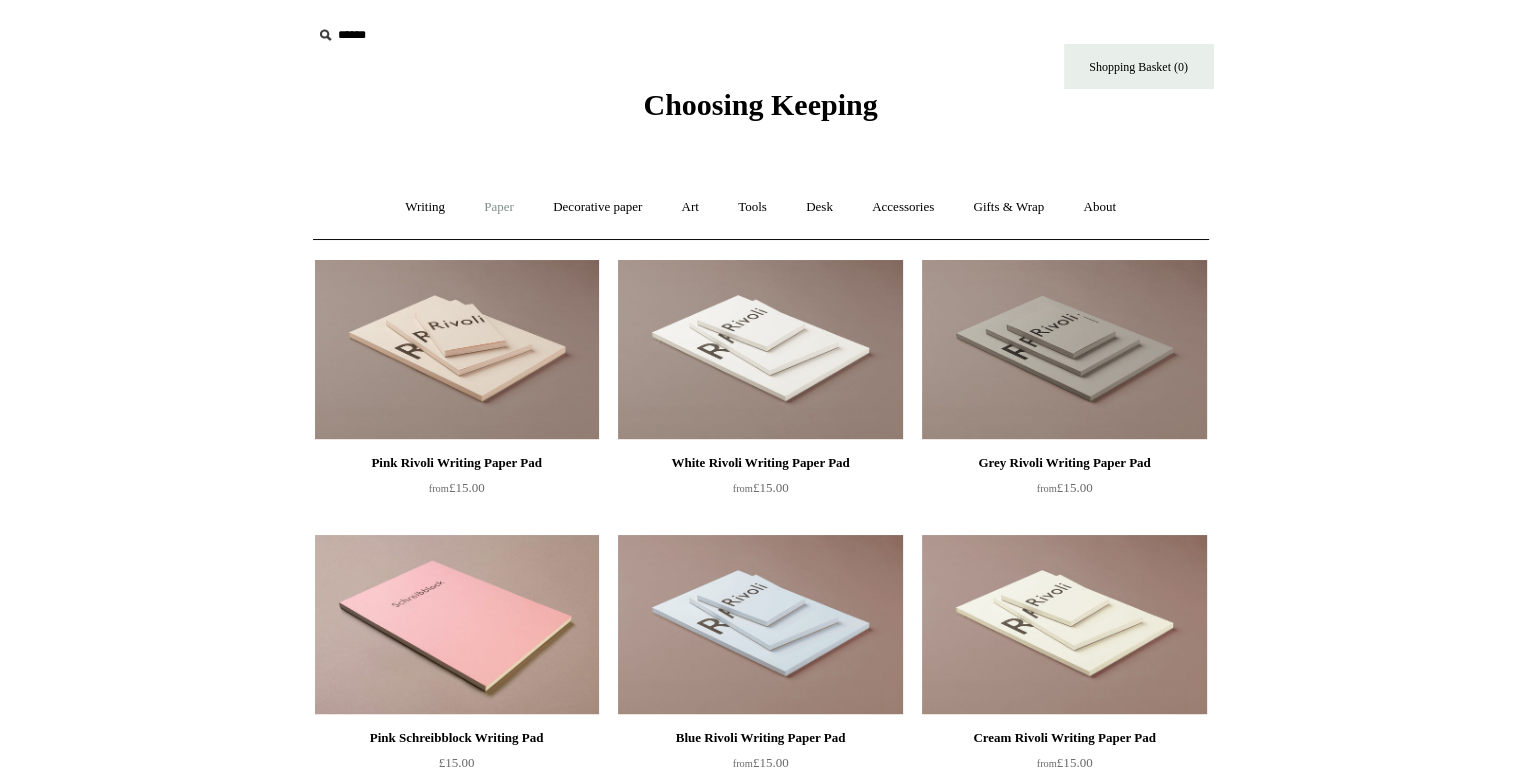 click on "Paper +" at bounding box center (499, 207) 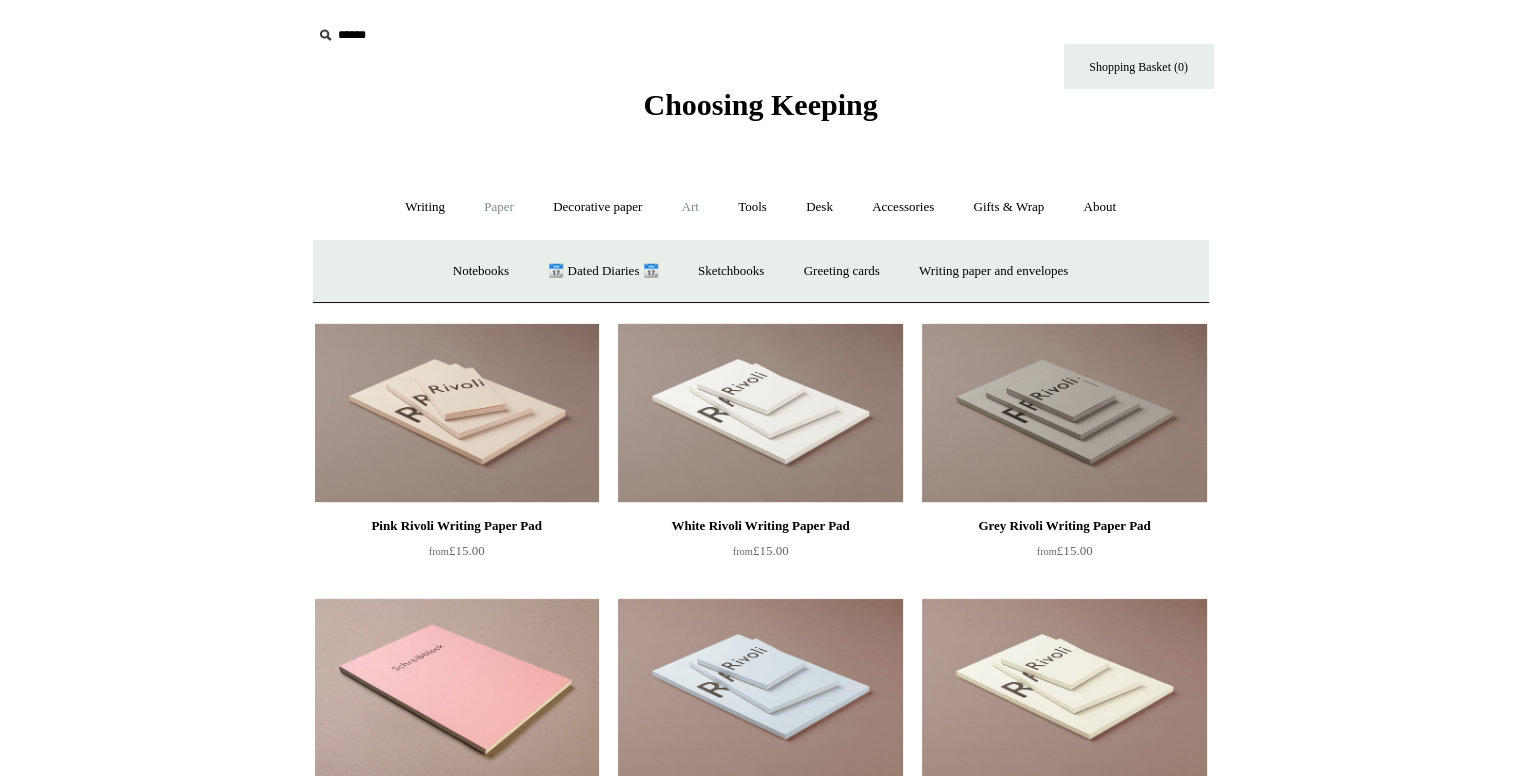 click on "Art +" at bounding box center (690, 207) 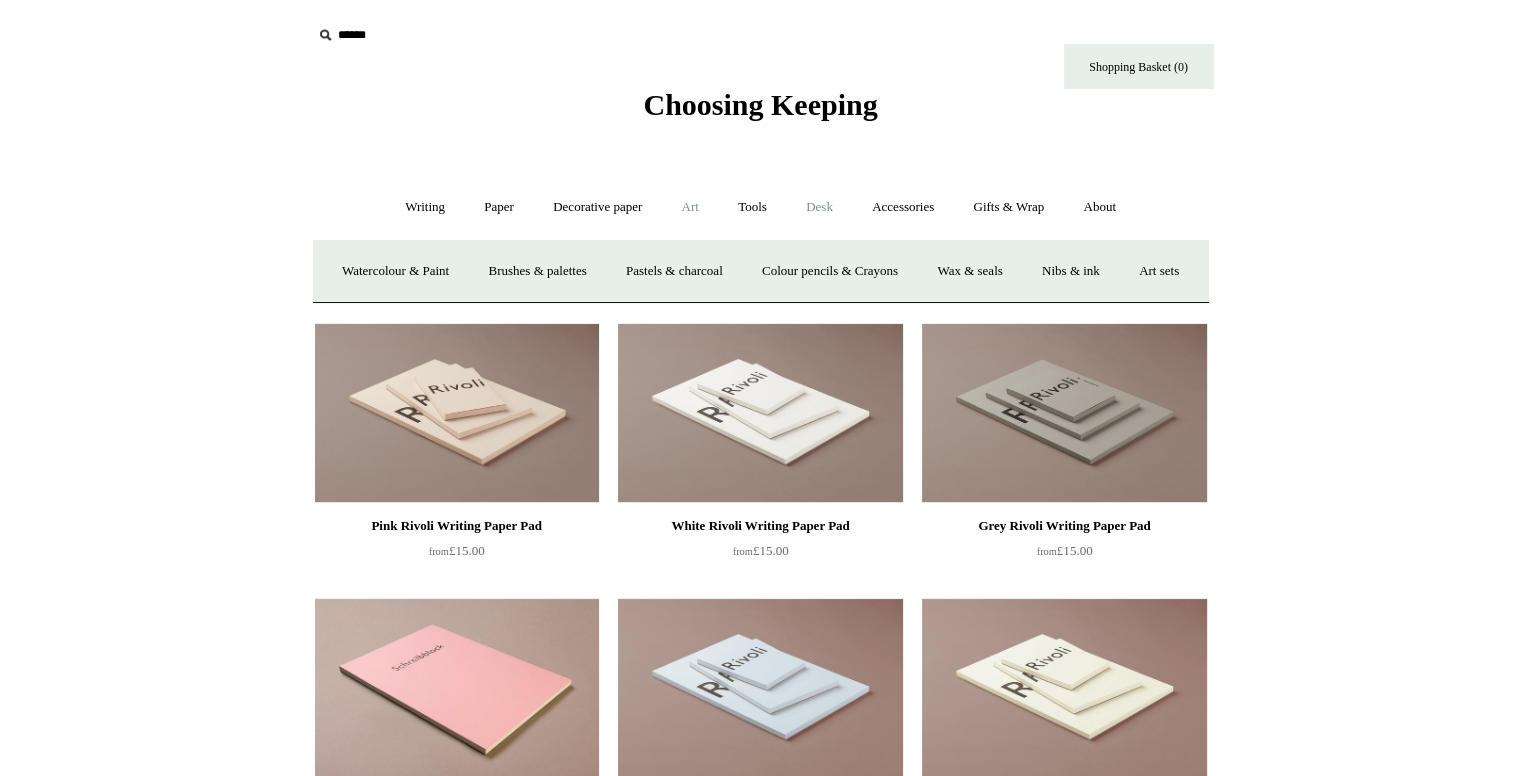 click on "Desk +" at bounding box center (819, 207) 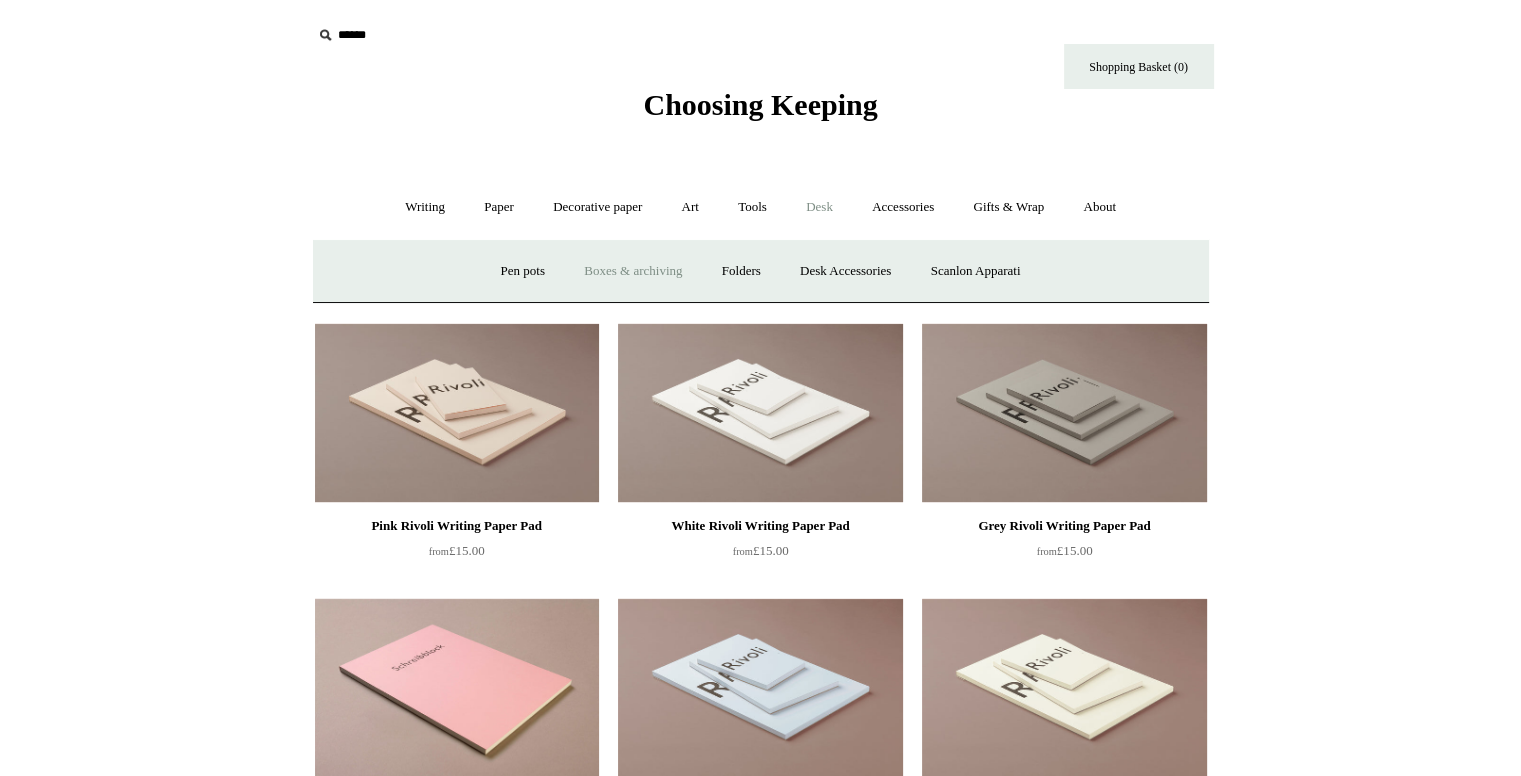 click on "Boxes & archiving" at bounding box center [633, 271] 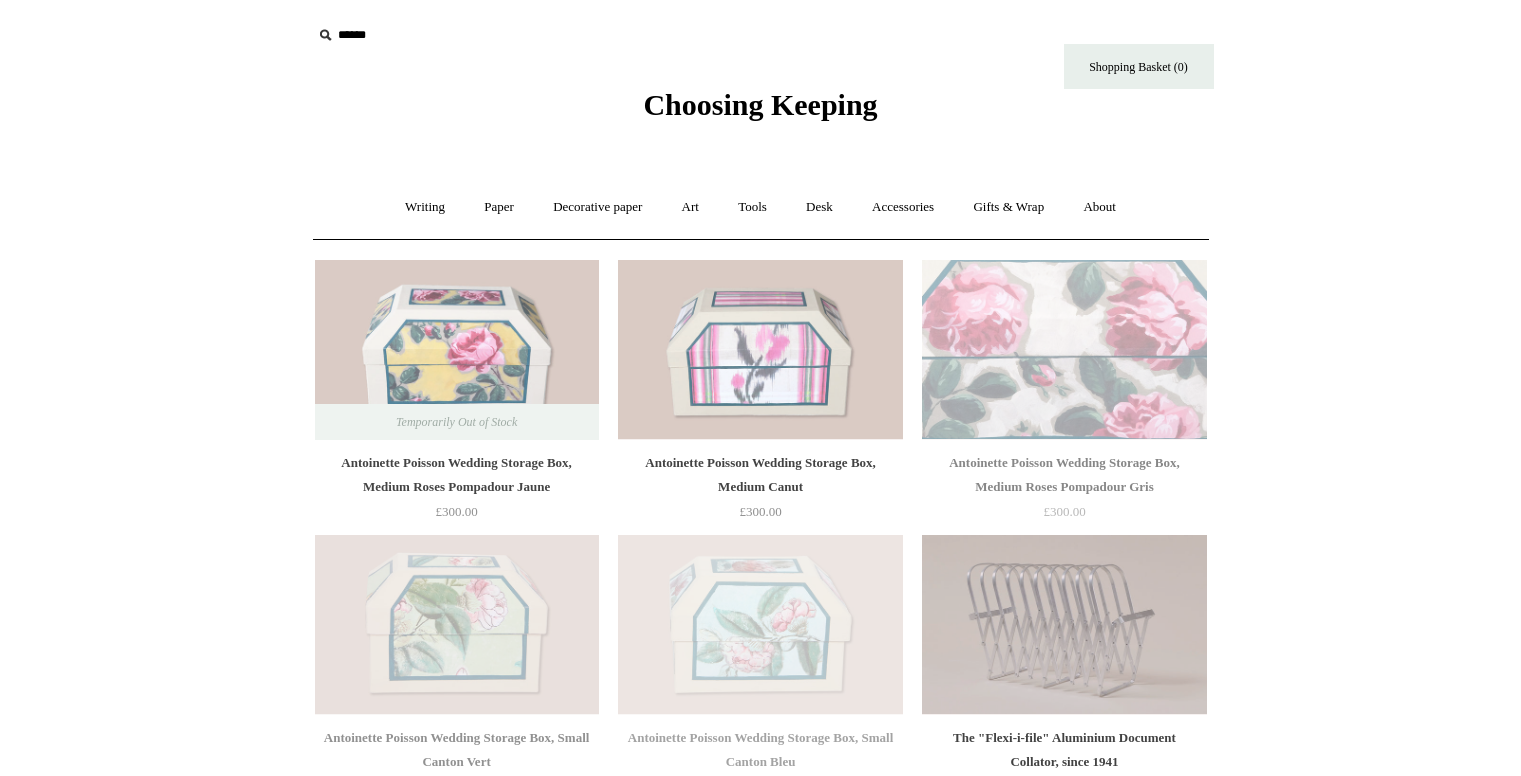 scroll, scrollTop: 0, scrollLeft: 0, axis: both 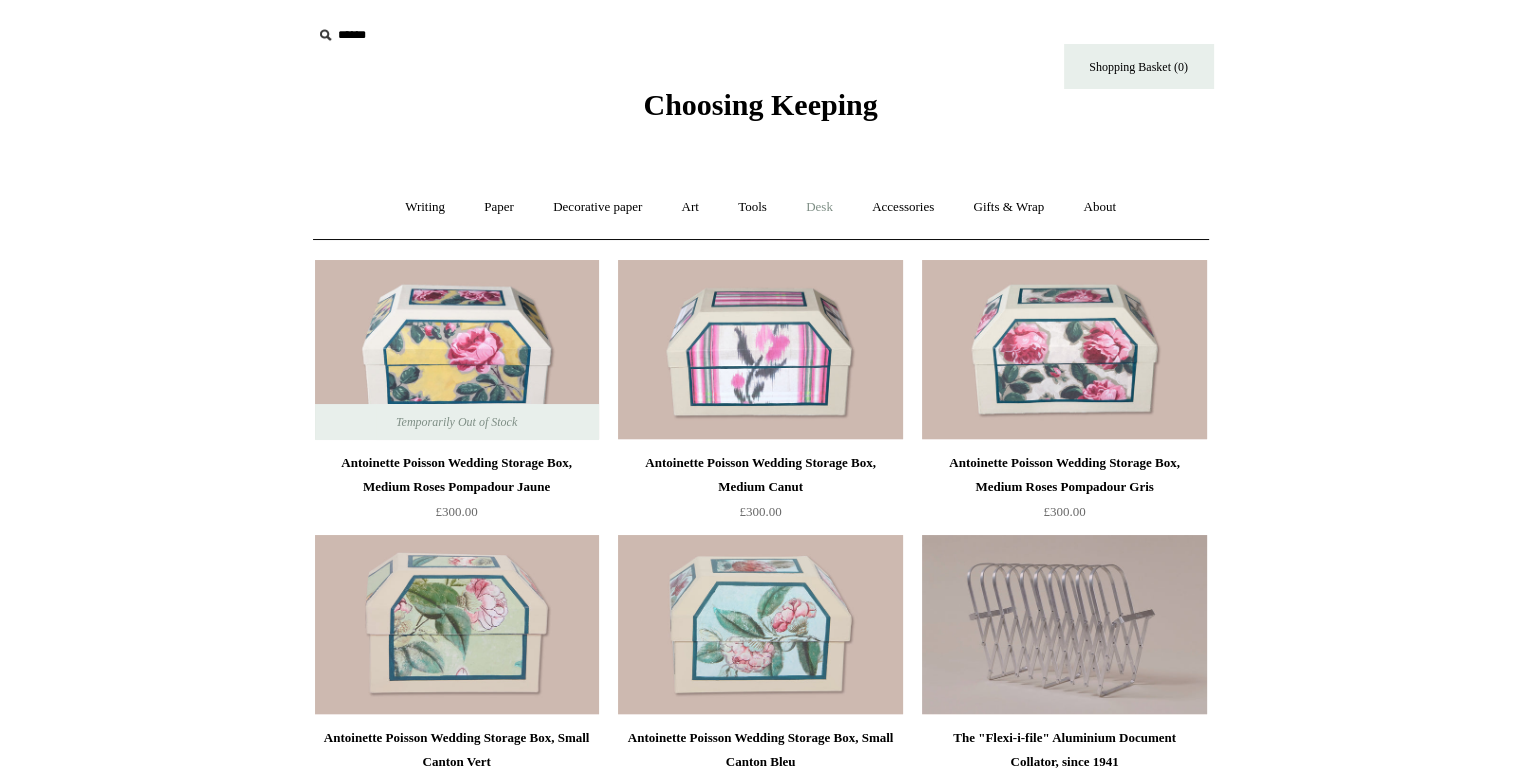 click on "Desk +" at bounding box center [819, 207] 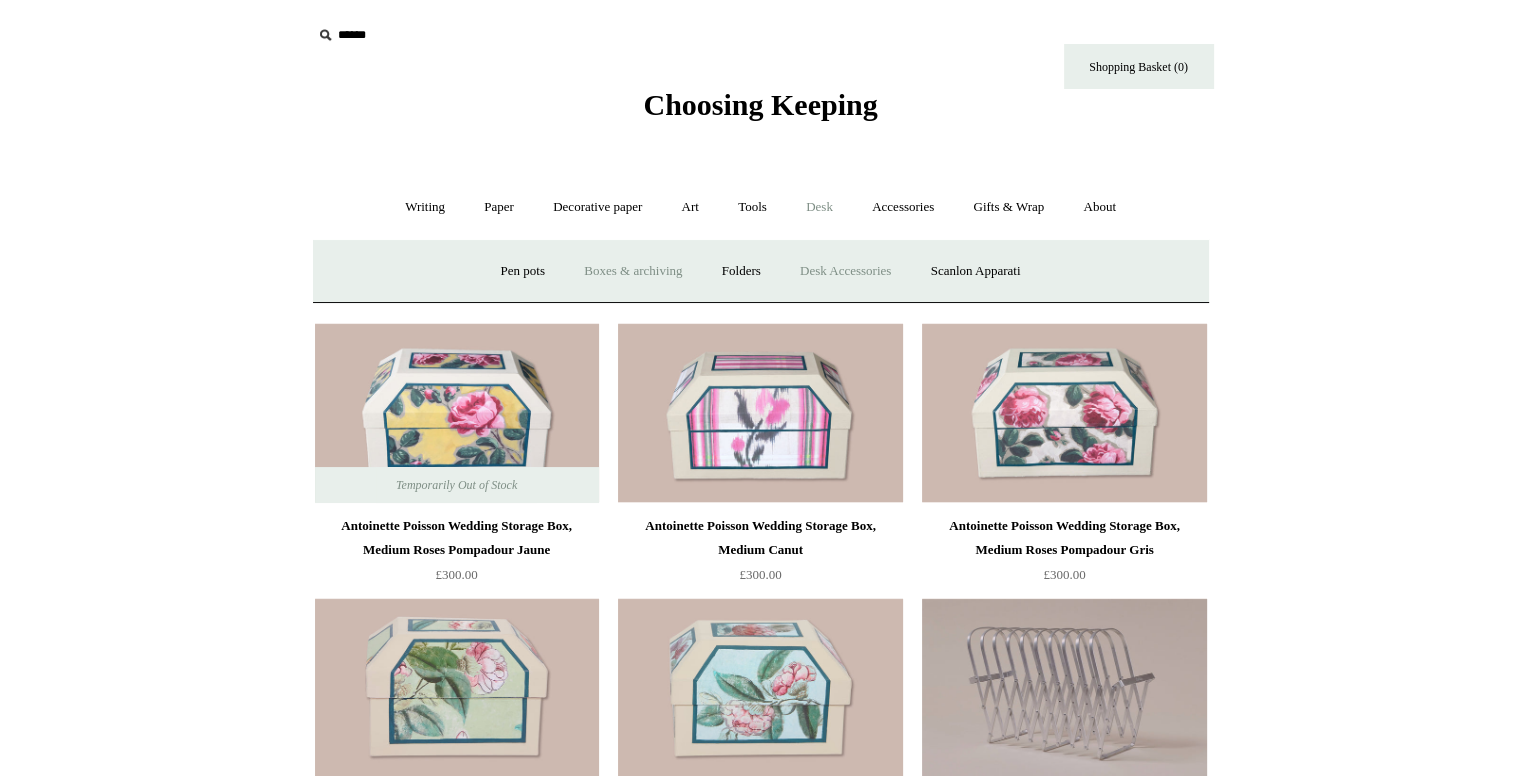 click on "Desk Accessories" at bounding box center [845, 271] 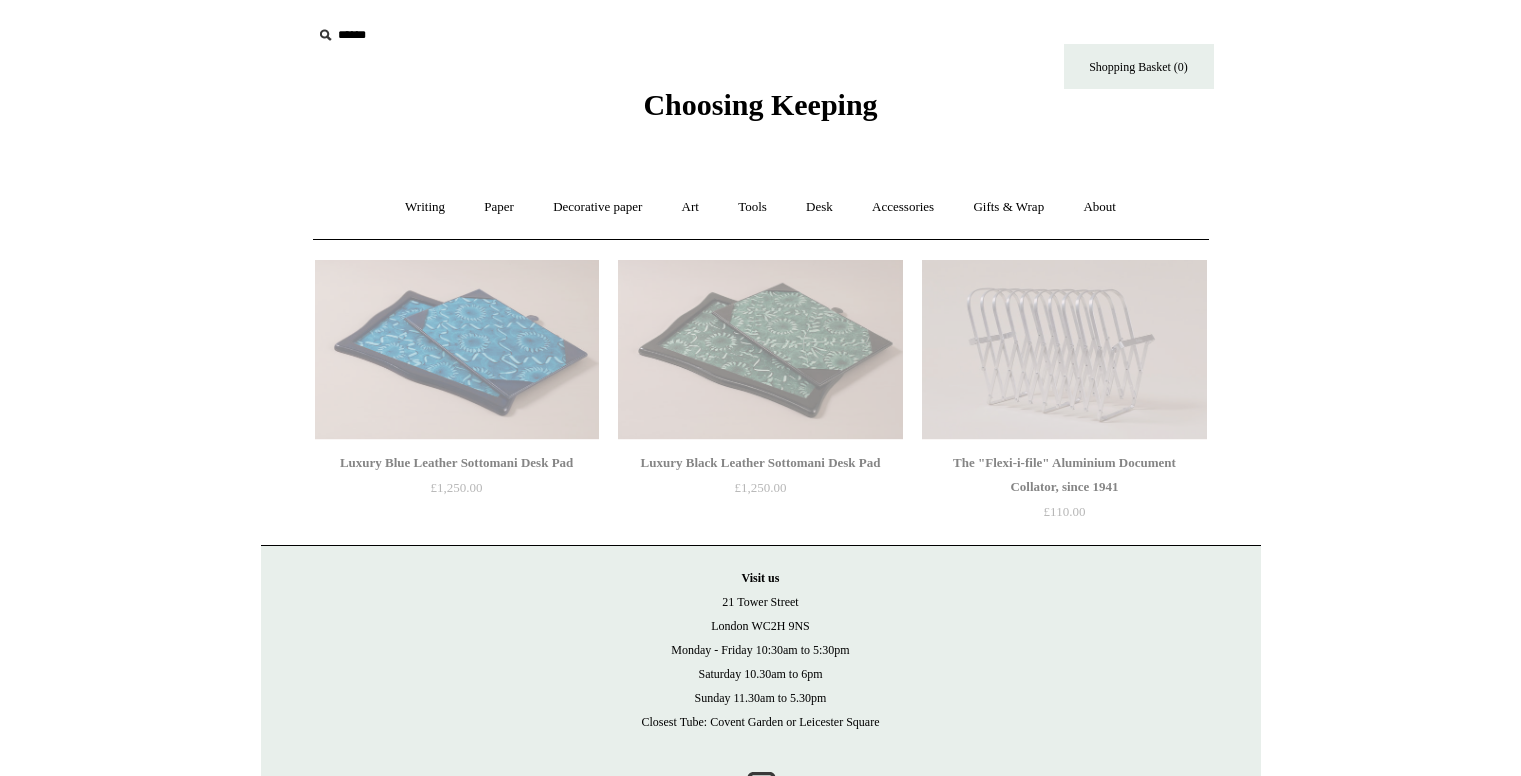 scroll, scrollTop: 0, scrollLeft: 0, axis: both 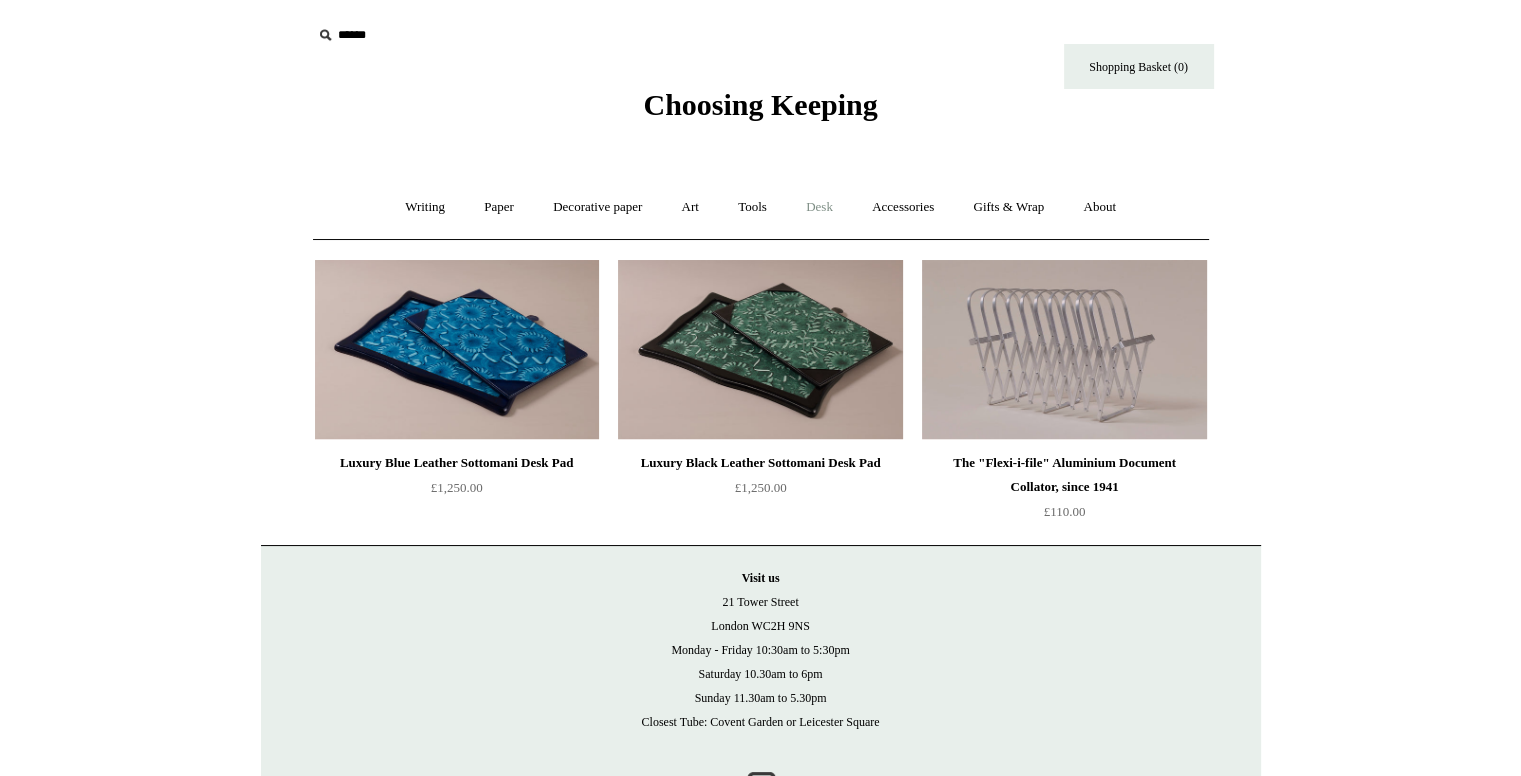 click on "Desk +" at bounding box center (819, 207) 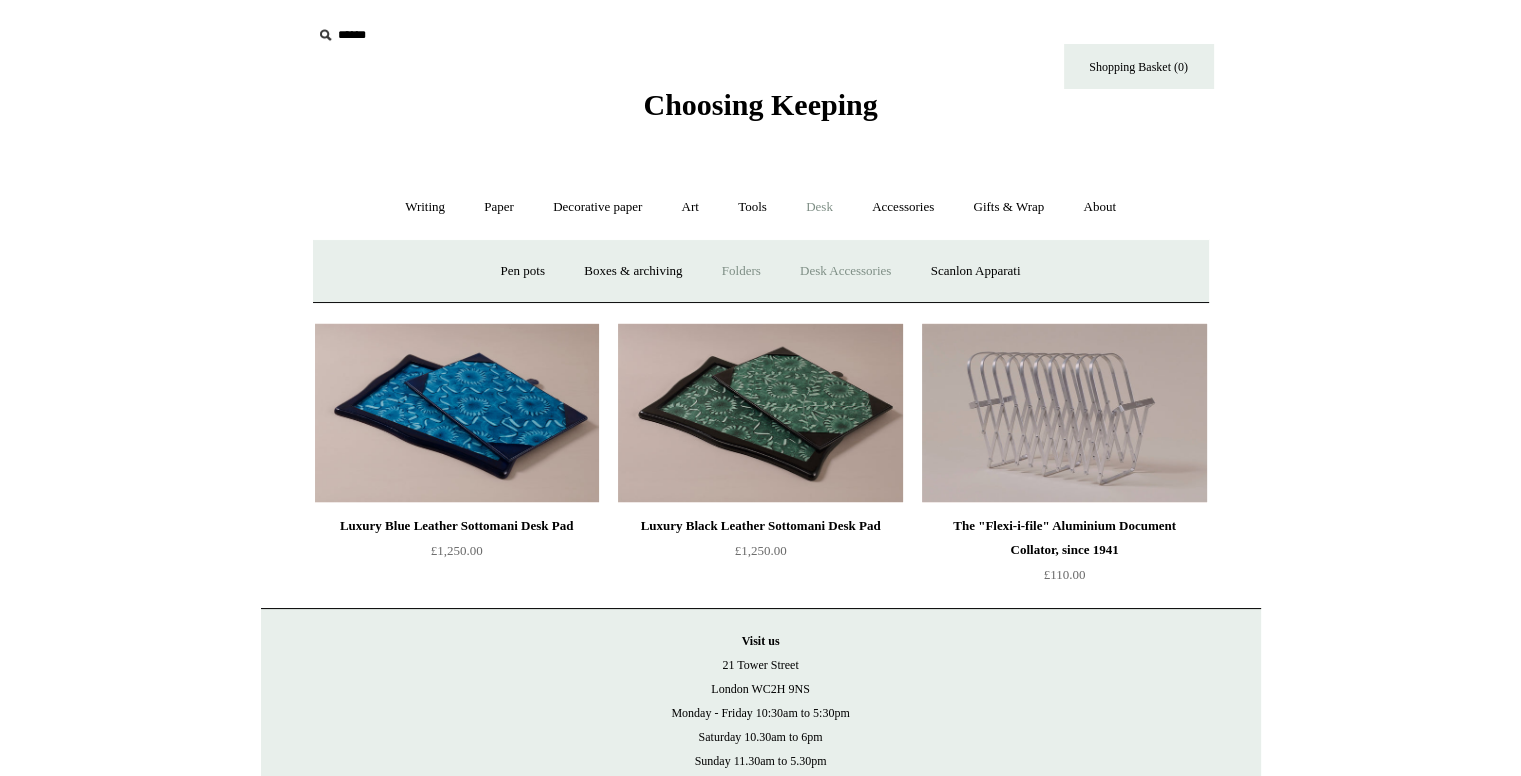 click on "Folders" at bounding box center (741, 271) 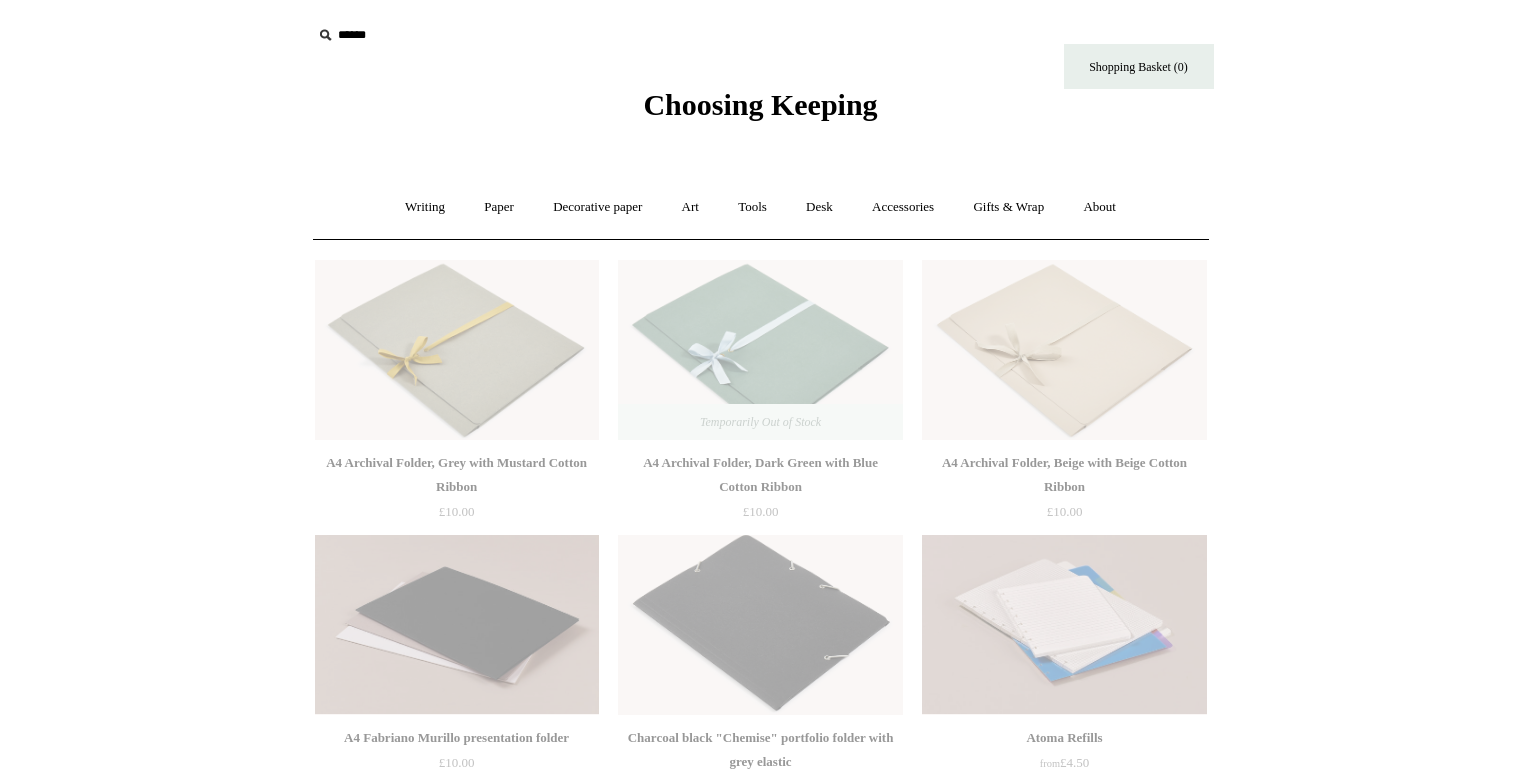 scroll, scrollTop: 0, scrollLeft: 0, axis: both 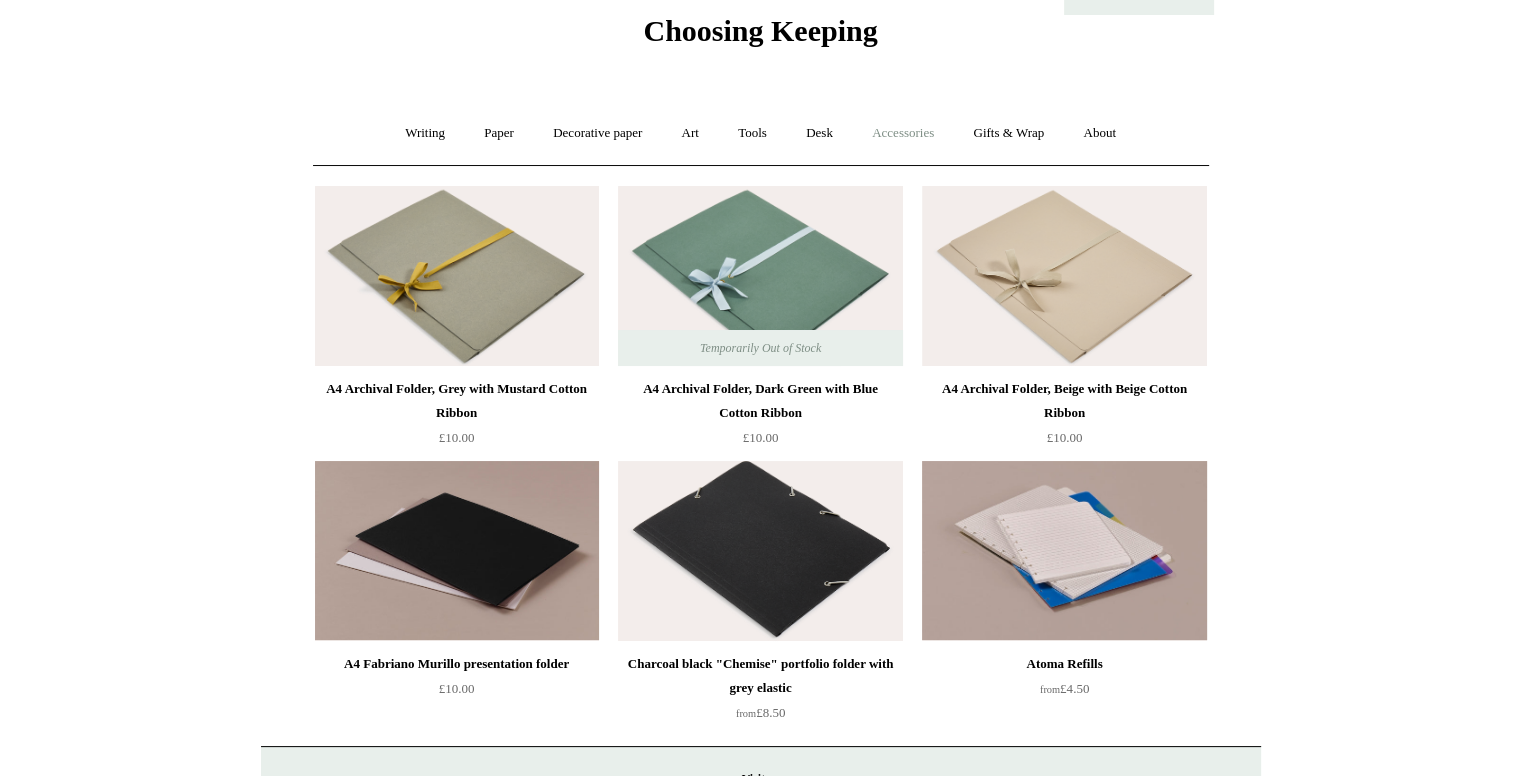 click on "Accessories +" at bounding box center (903, 133) 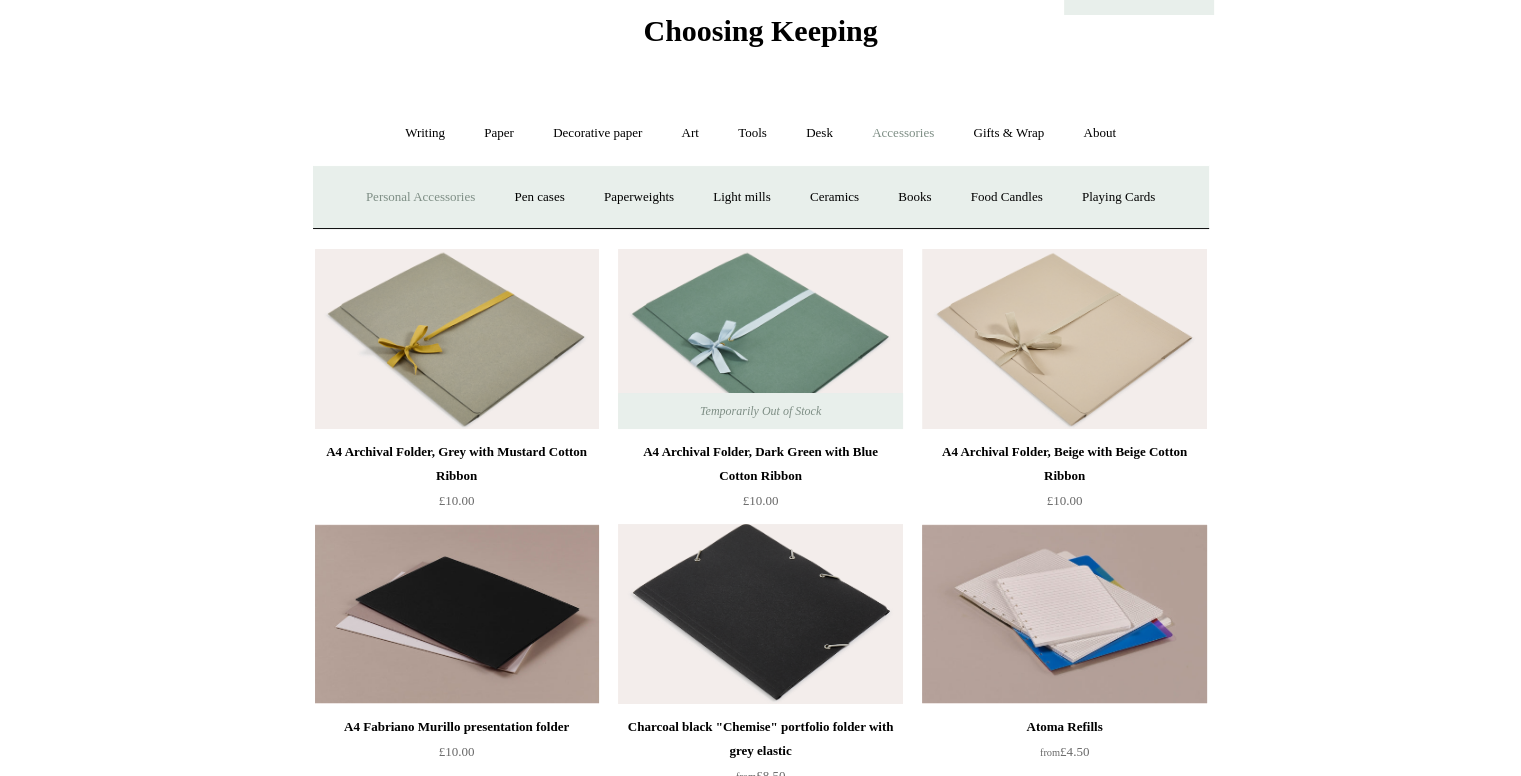 click on "Personal Accessories +" at bounding box center [420, 197] 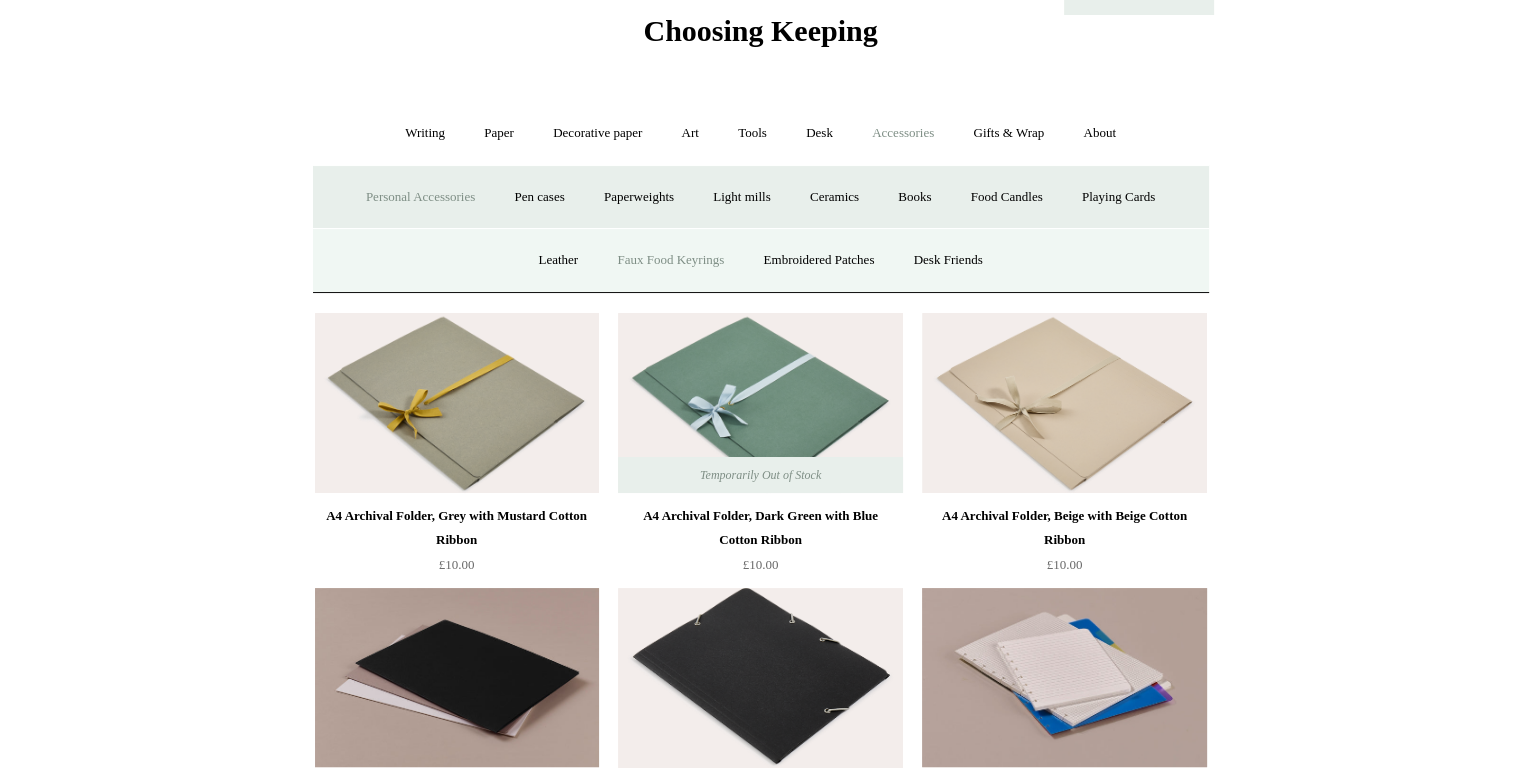 click on "Faux Food Keyrings" at bounding box center [670, 260] 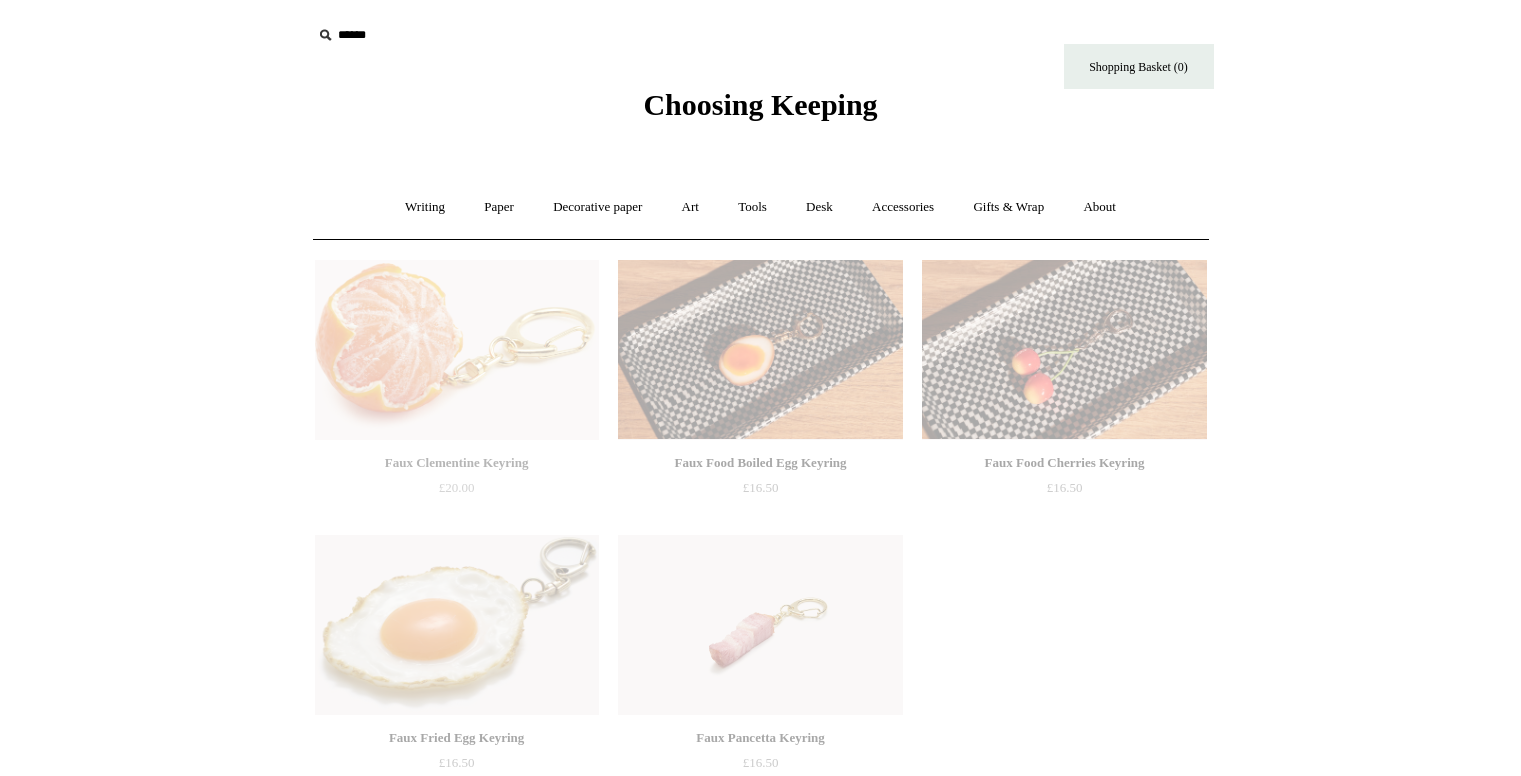 scroll, scrollTop: 0, scrollLeft: 0, axis: both 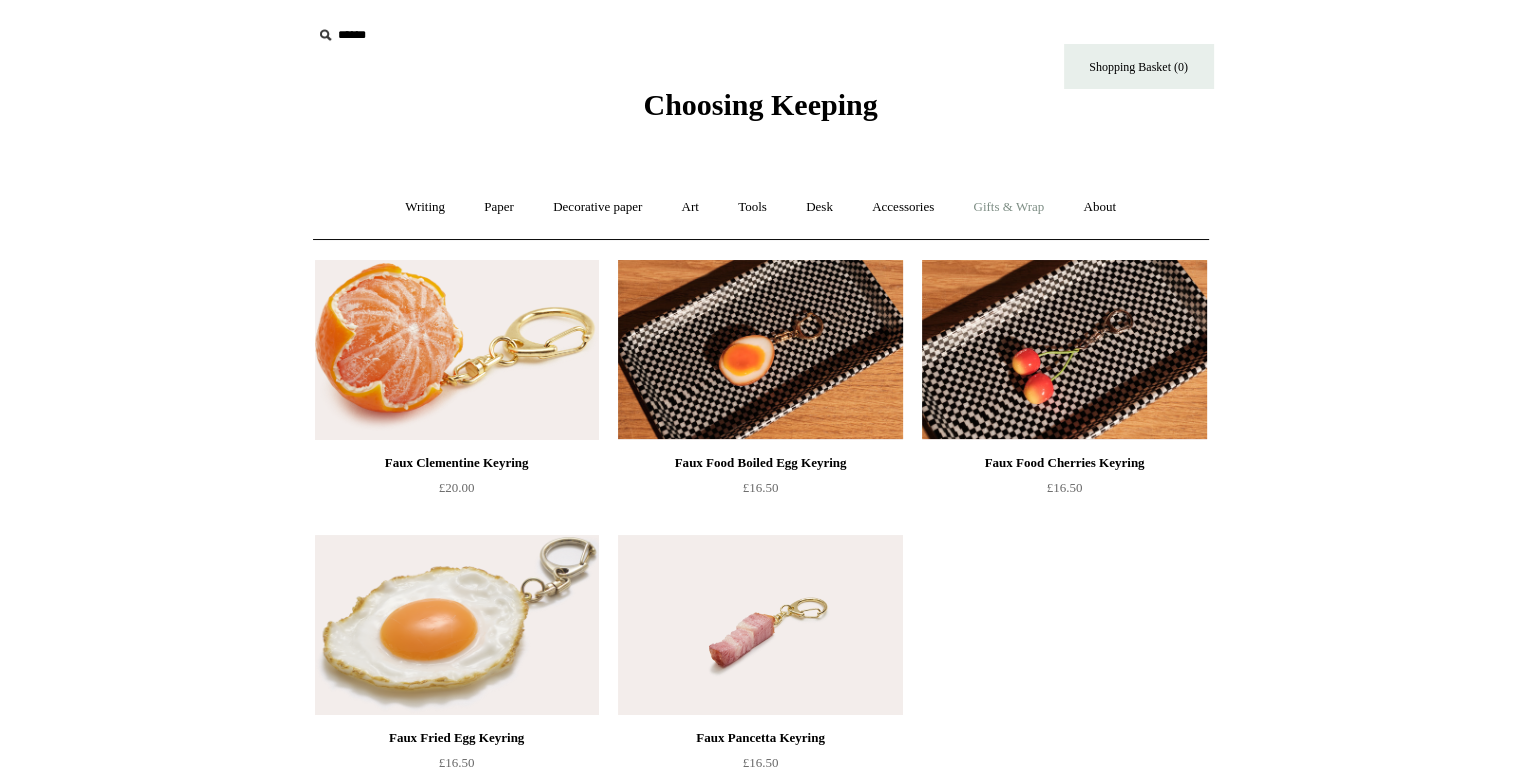 click on "Gifts & Wrap +" at bounding box center [1008, 207] 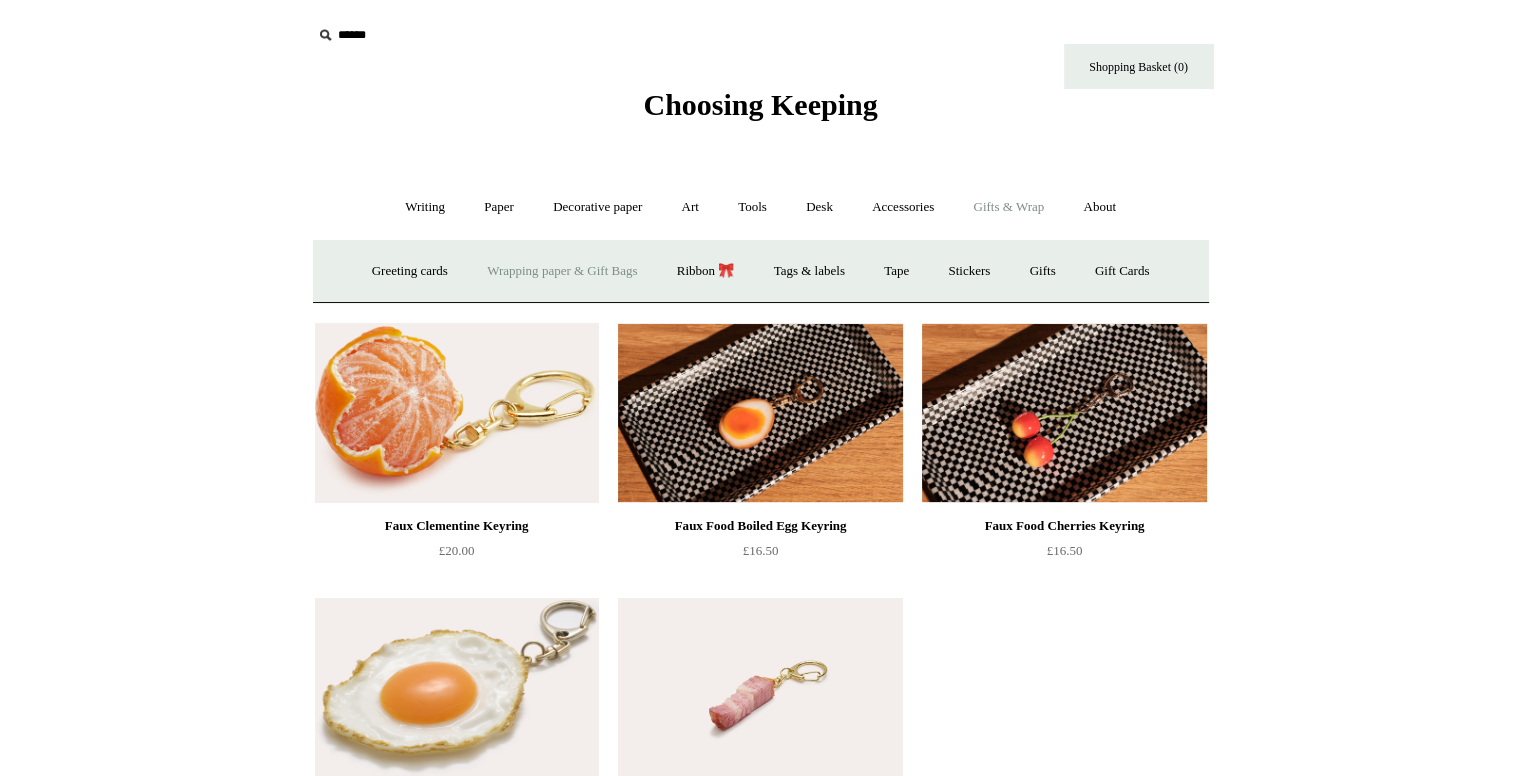 click on "Wrapping paper & Gift Bags" at bounding box center [562, 271] 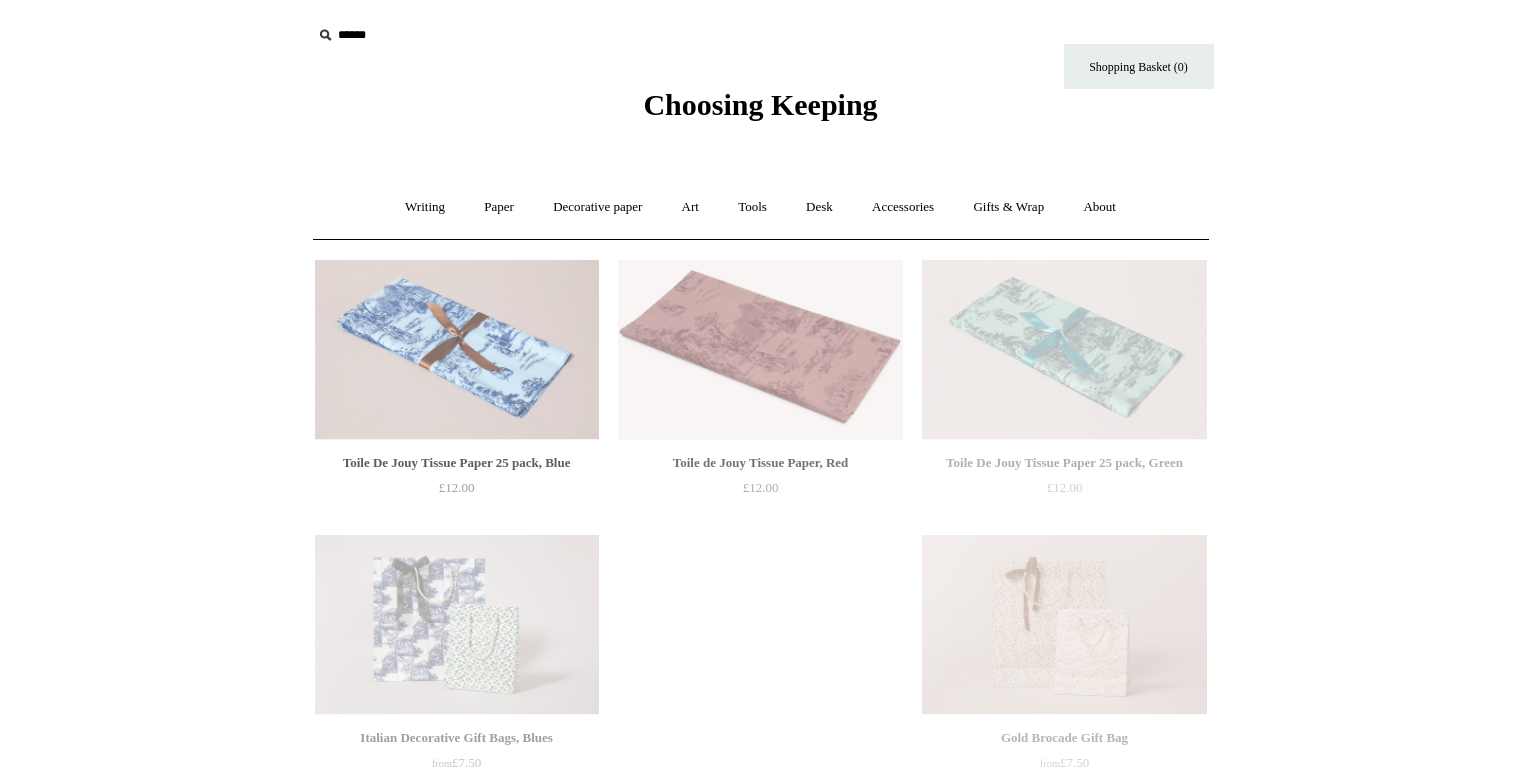 scroll, scrollTop: 0, scrollLeft: 0, axis: both 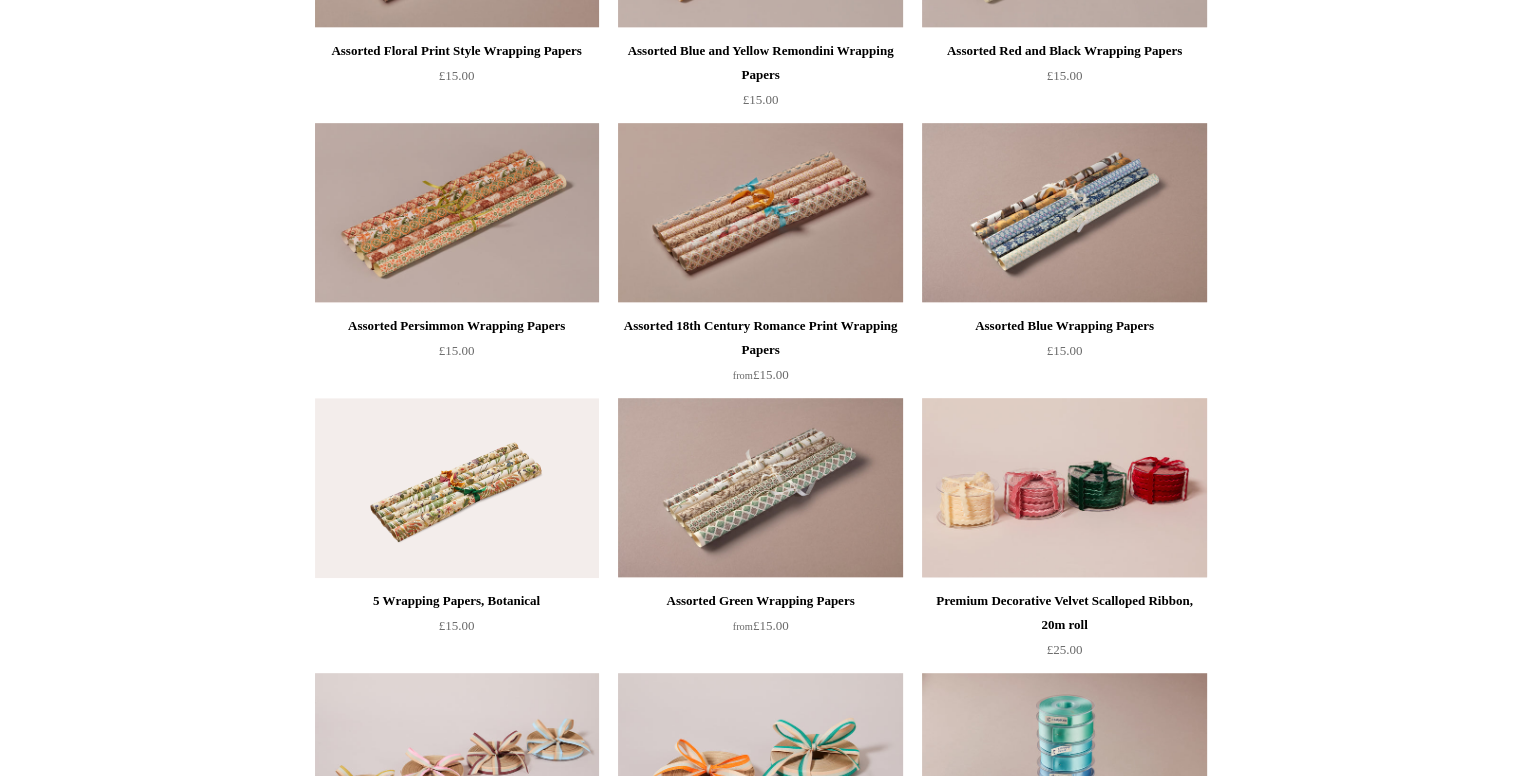 click on "5 Wrapping Papers, Botanical
£15.00" at bounding box center (457, 613) 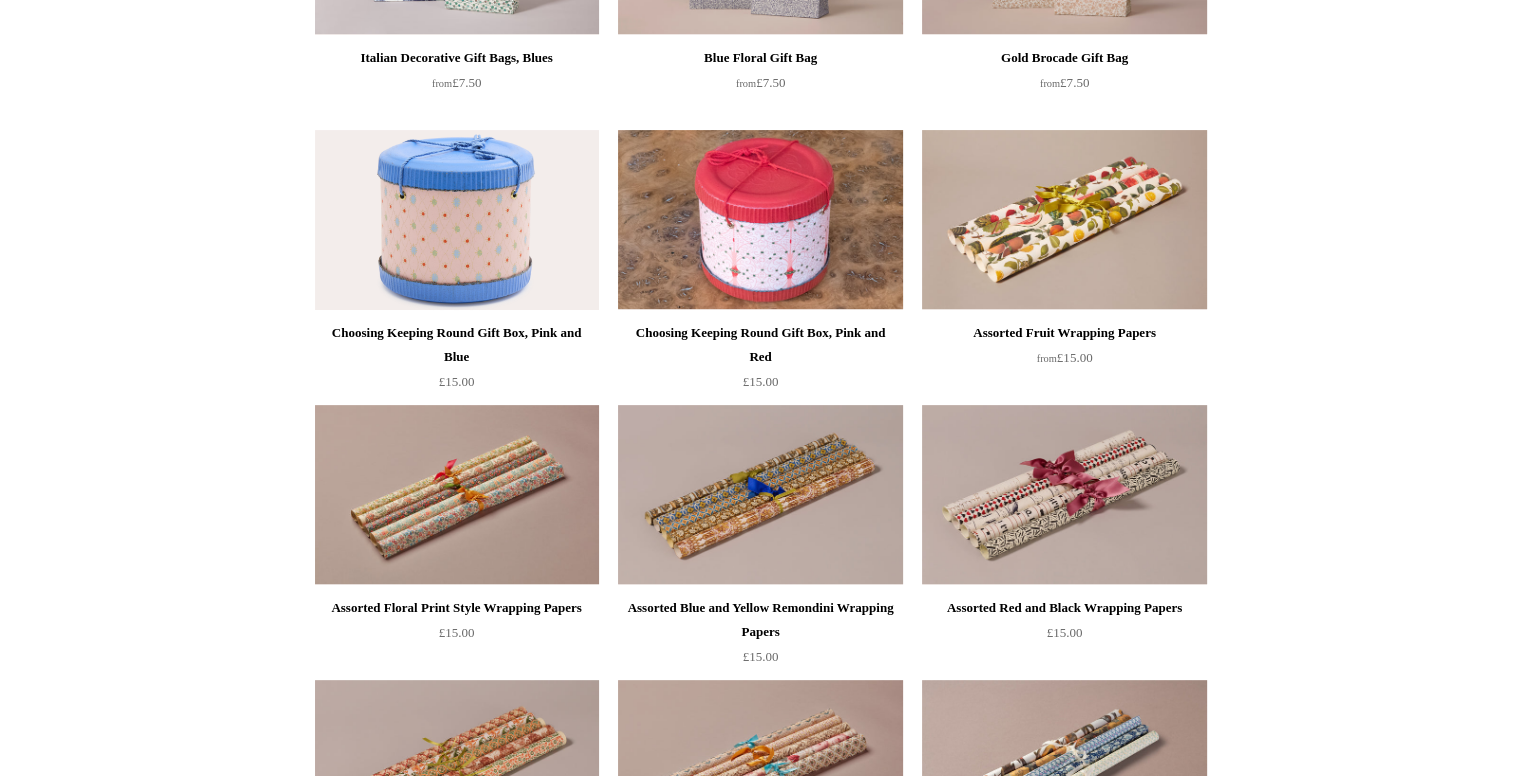 scroll, scrollTop: 673, scrollLeft: 0, axis: vertical 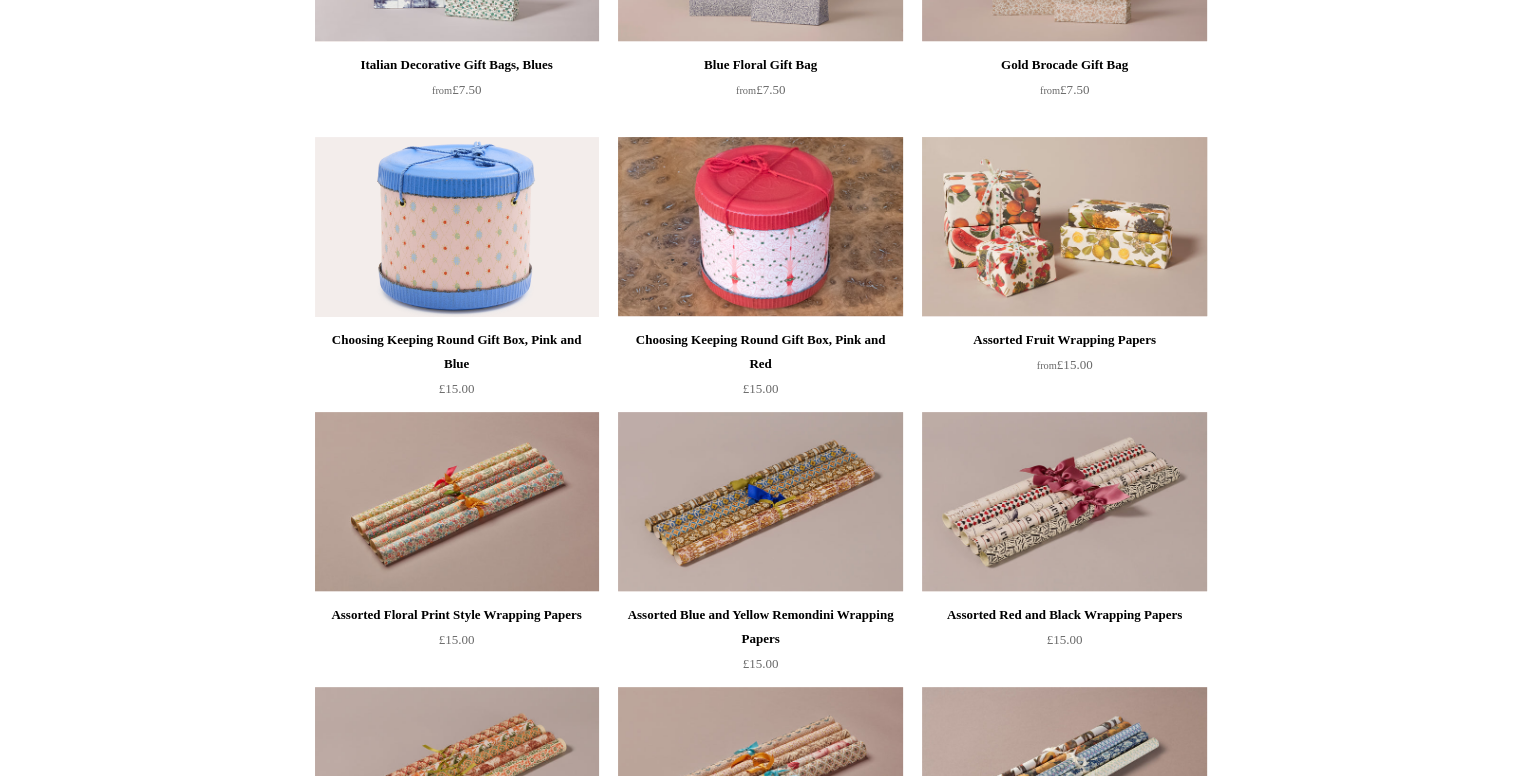 click at bounding box center [1064, 227] 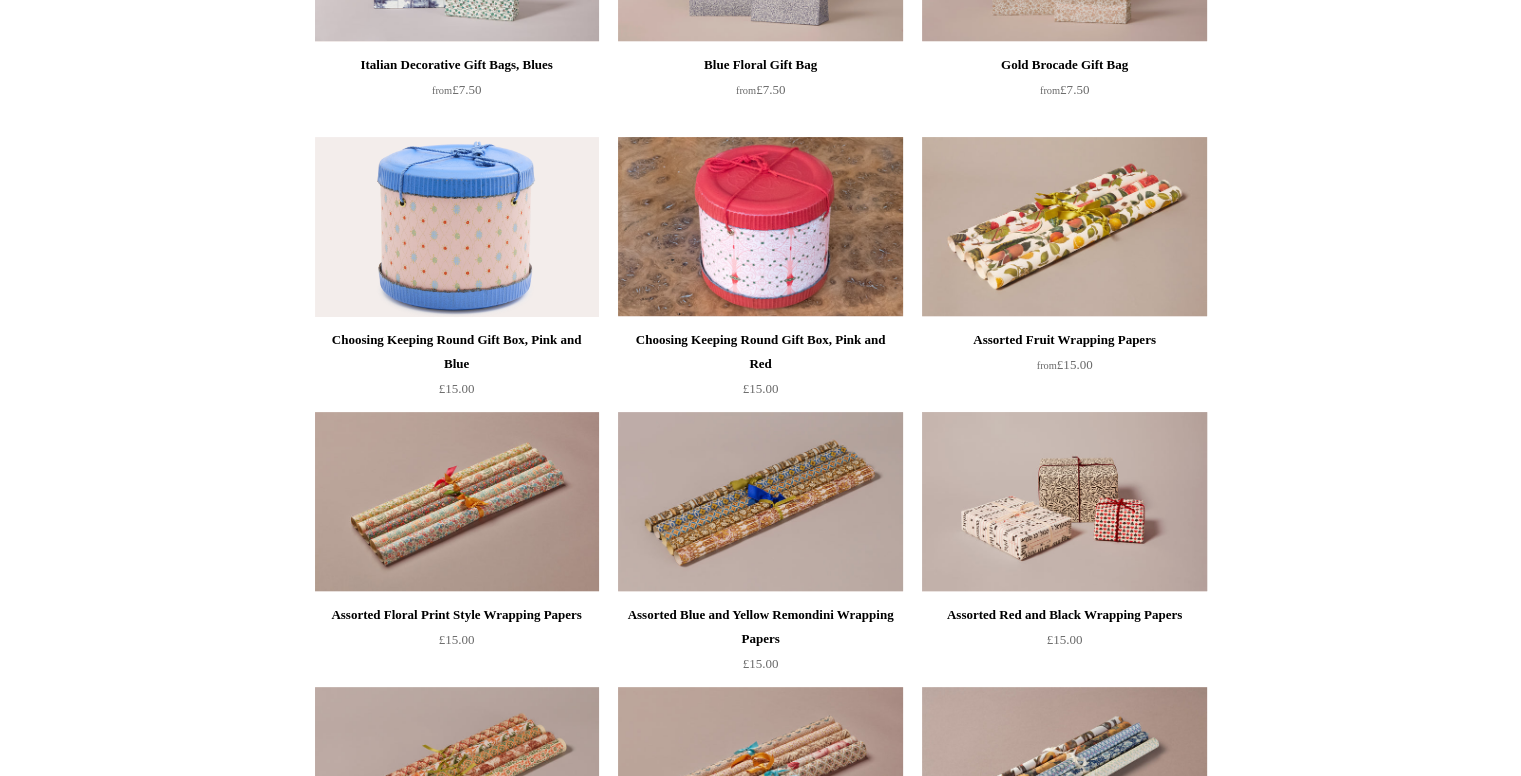 click at bounding box center (1064, 502) 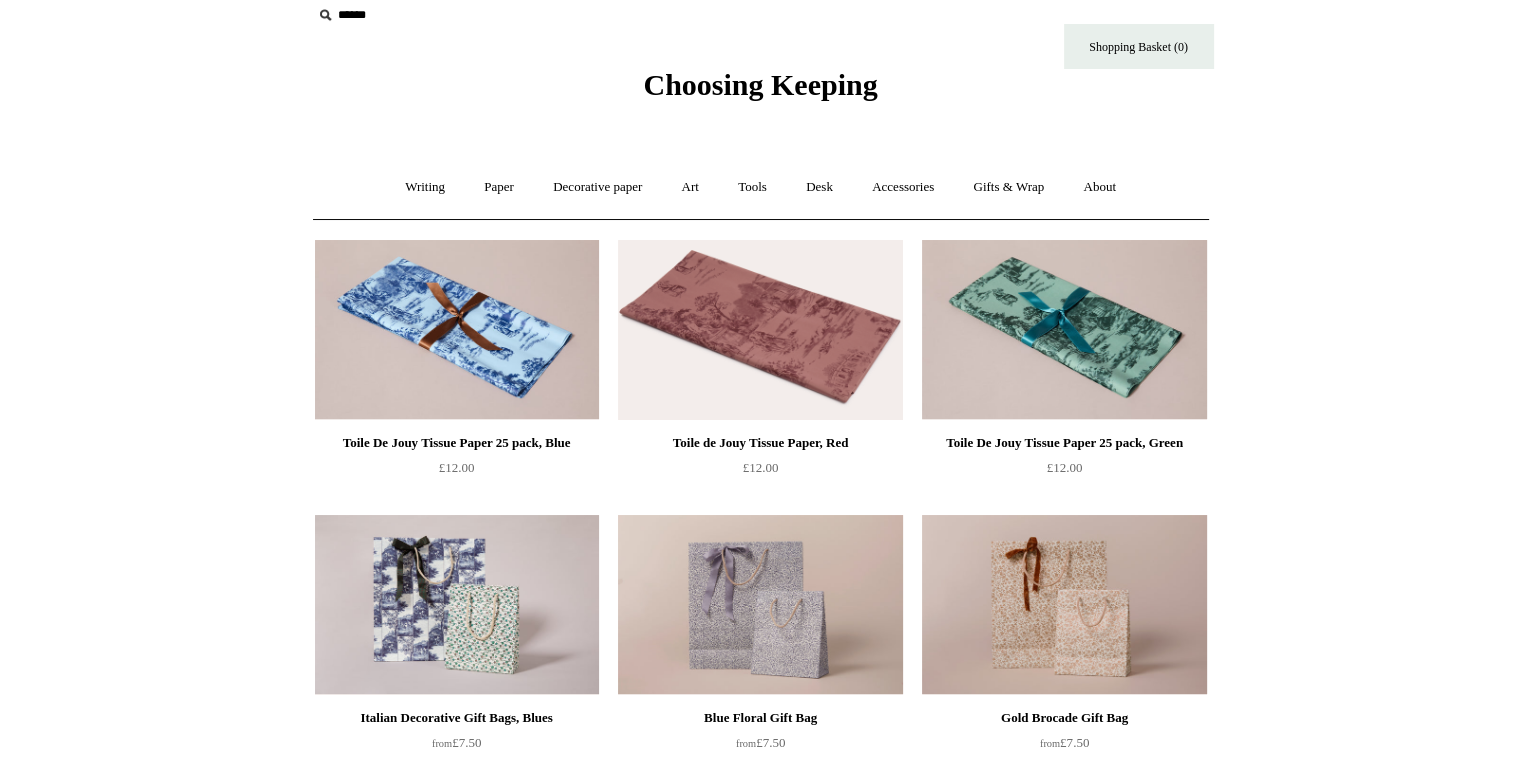 scroll, scrollTop: 0, scrollLeft: 0, axis: both 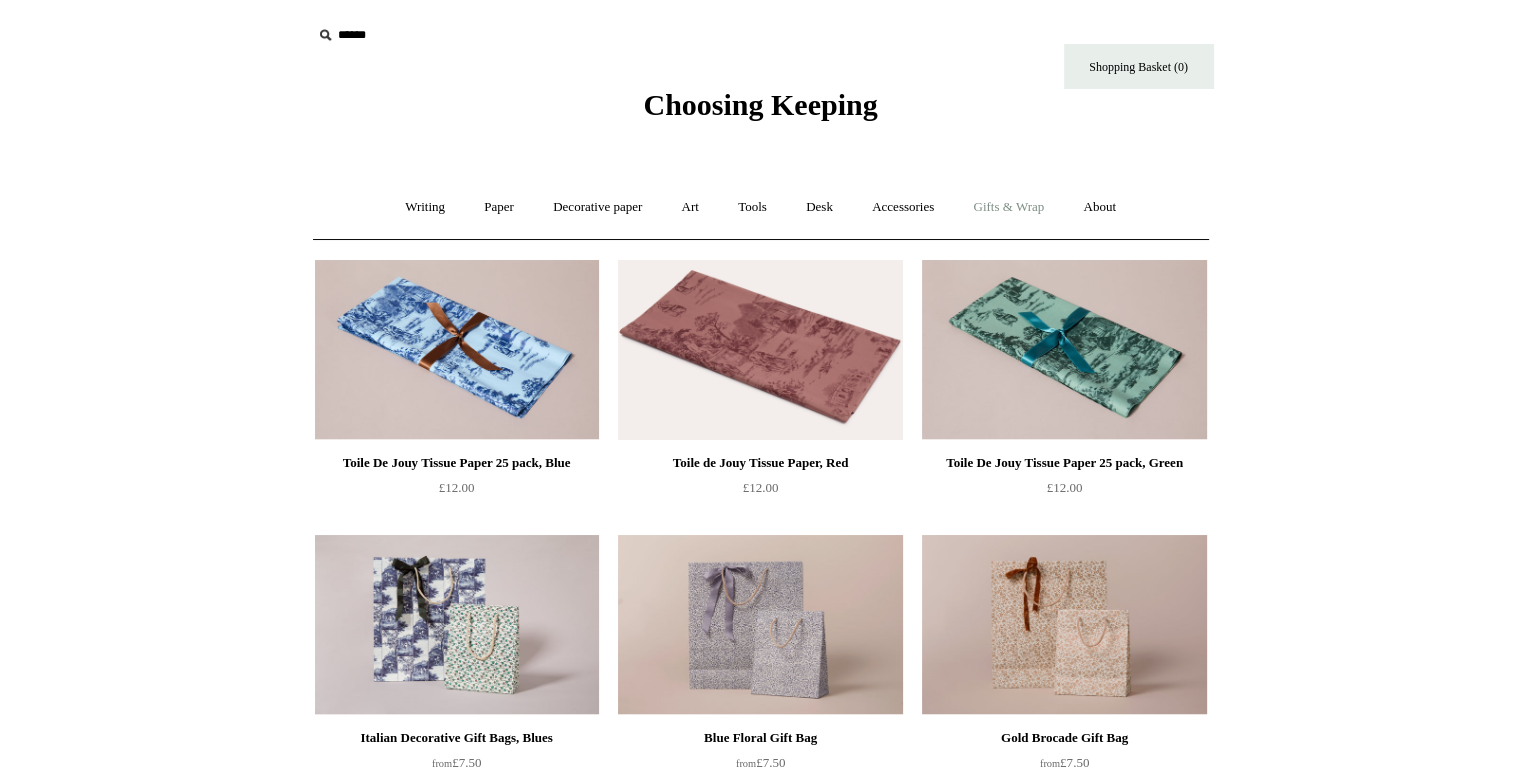 click on "Gifts & Wrap +" at bounding box center (1008, 207) 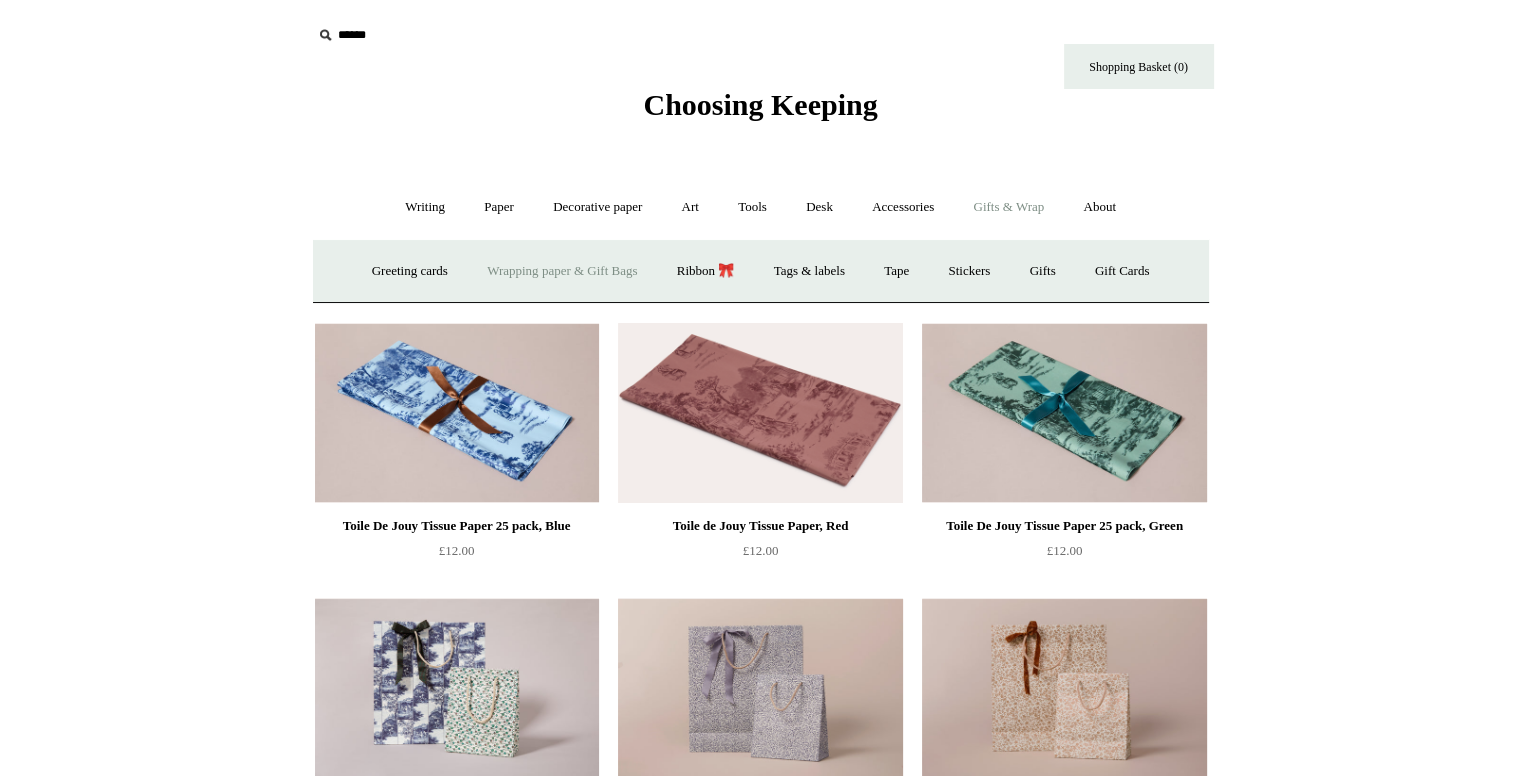 click on "Gifts & Wrap -" at bounding box center [1008, 207] 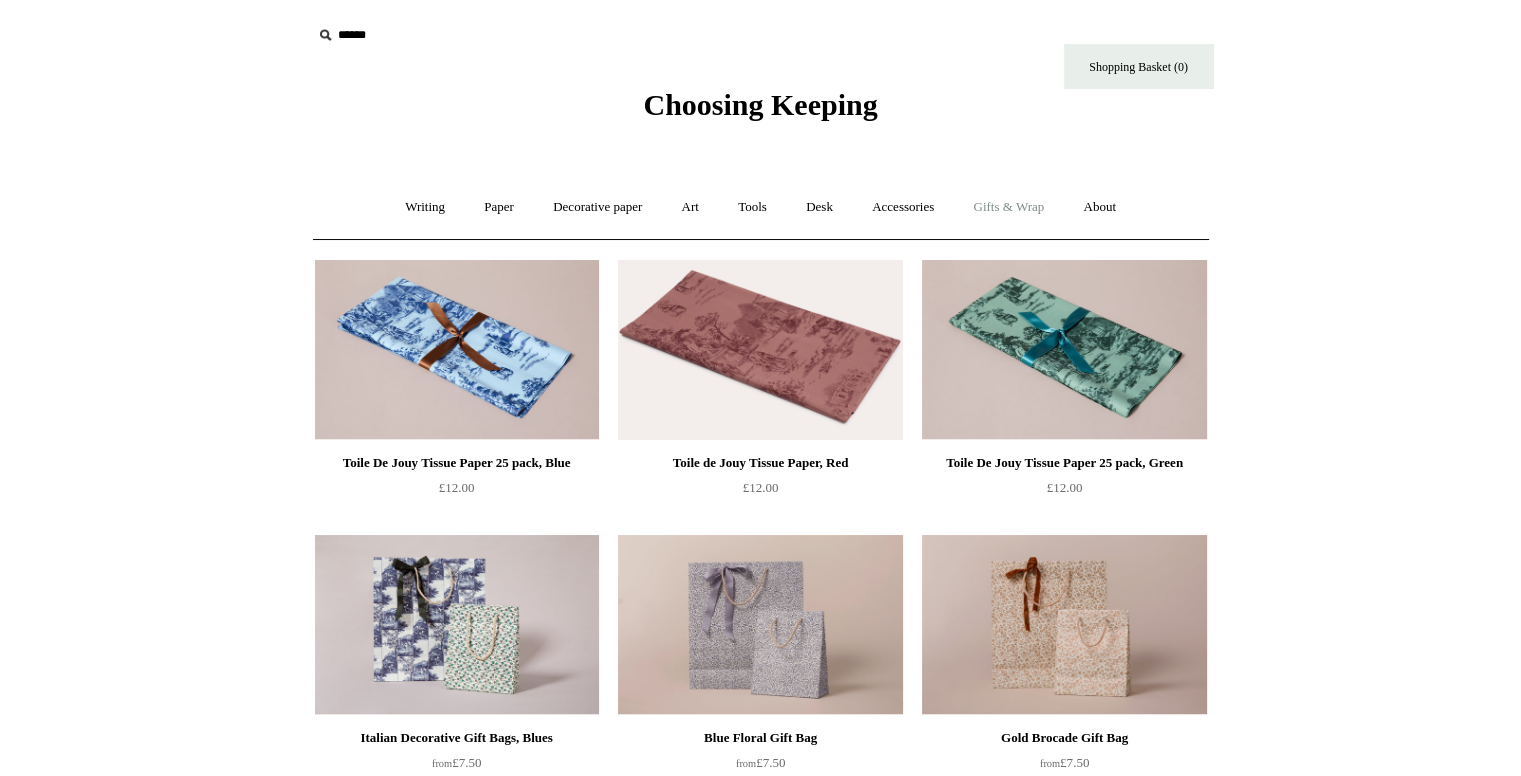 click on "Gifts & Wrap +" at bounding box center [1008, 207] 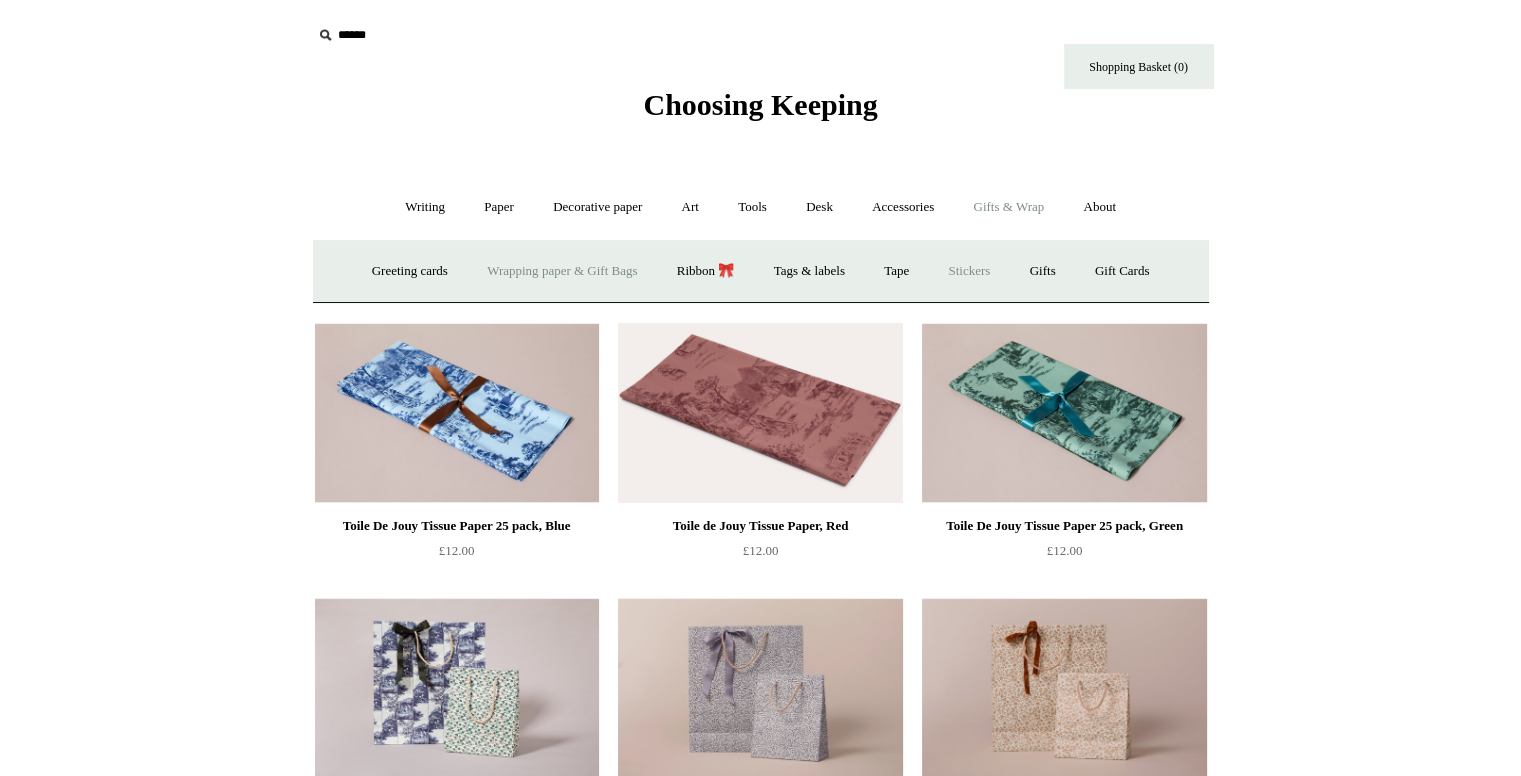 click on "Stickers" at bounding box center (969, 271) 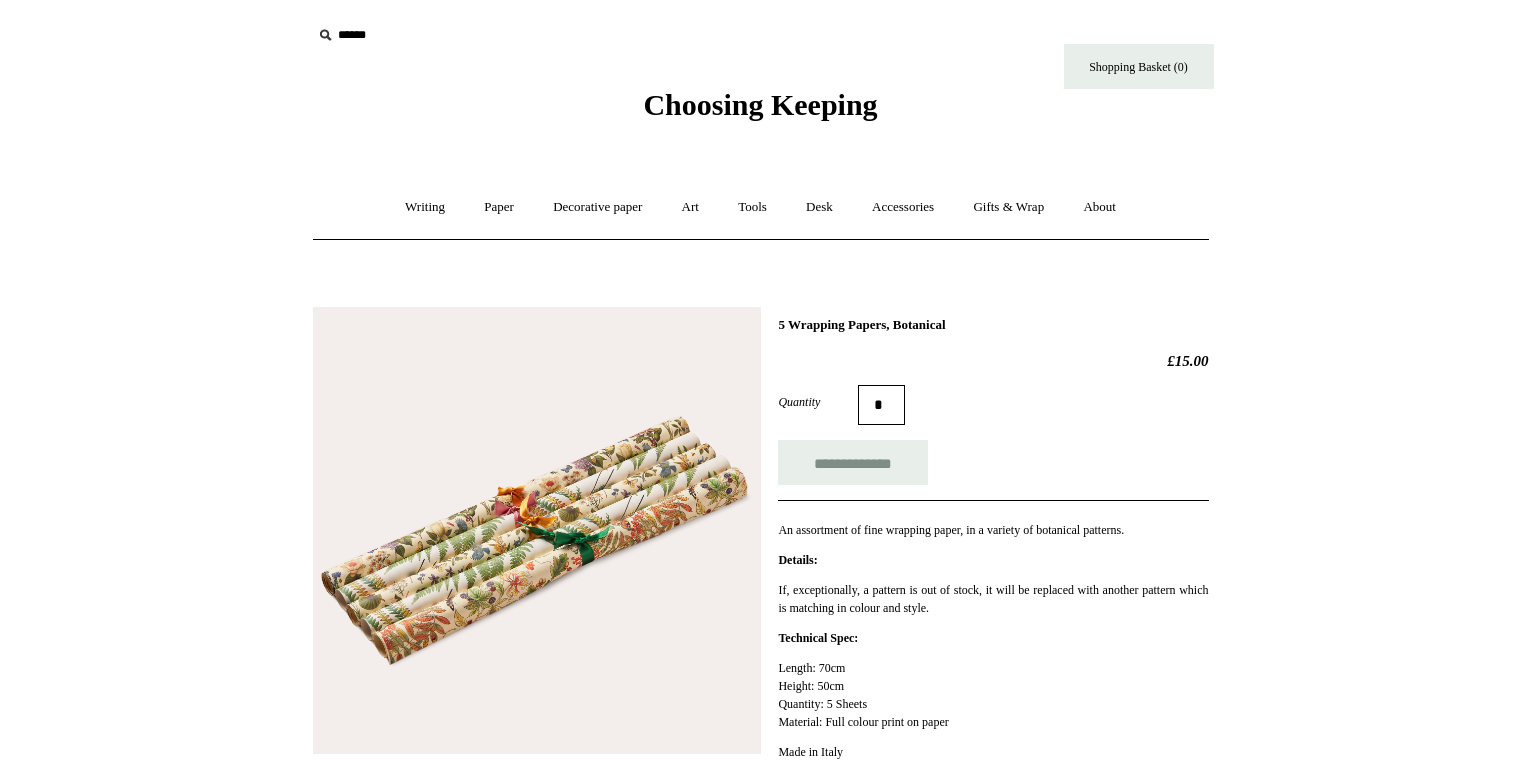 scroll, scrollTop: 0, scrollLeft: 0, axis: both 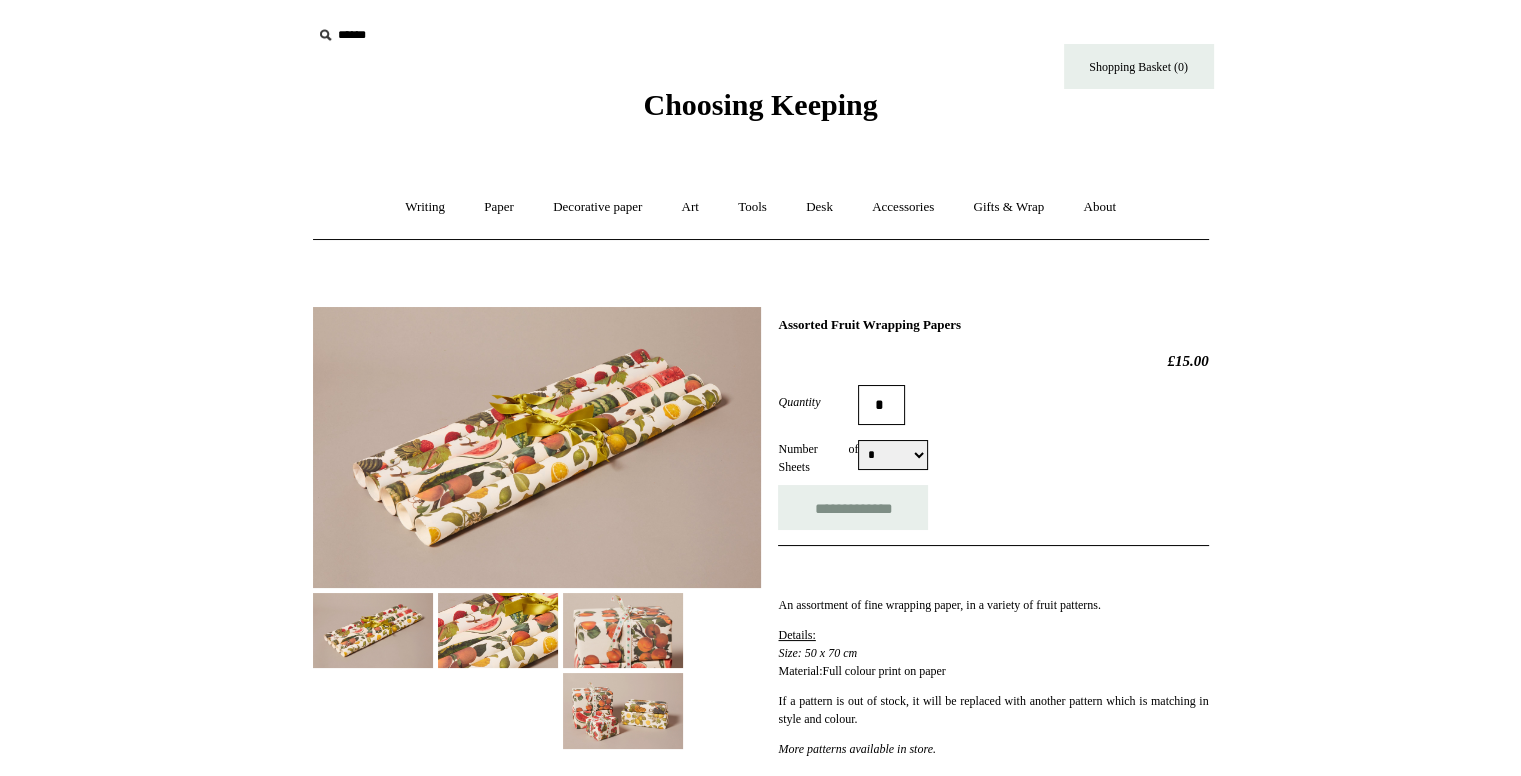 click at bounding box center (623, 710) 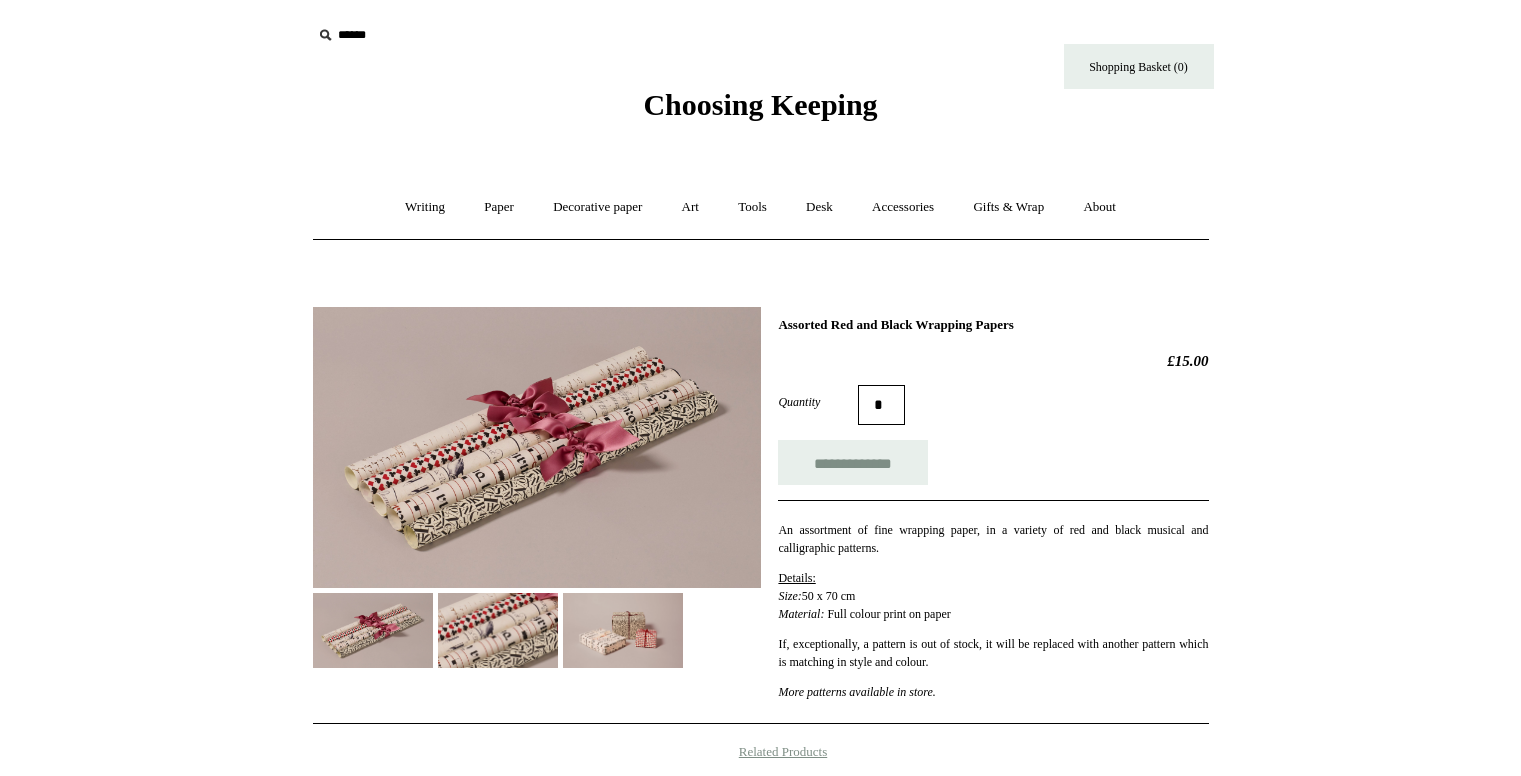 scroll, scrollTop: 0, scrollLeft: 0, axis: both 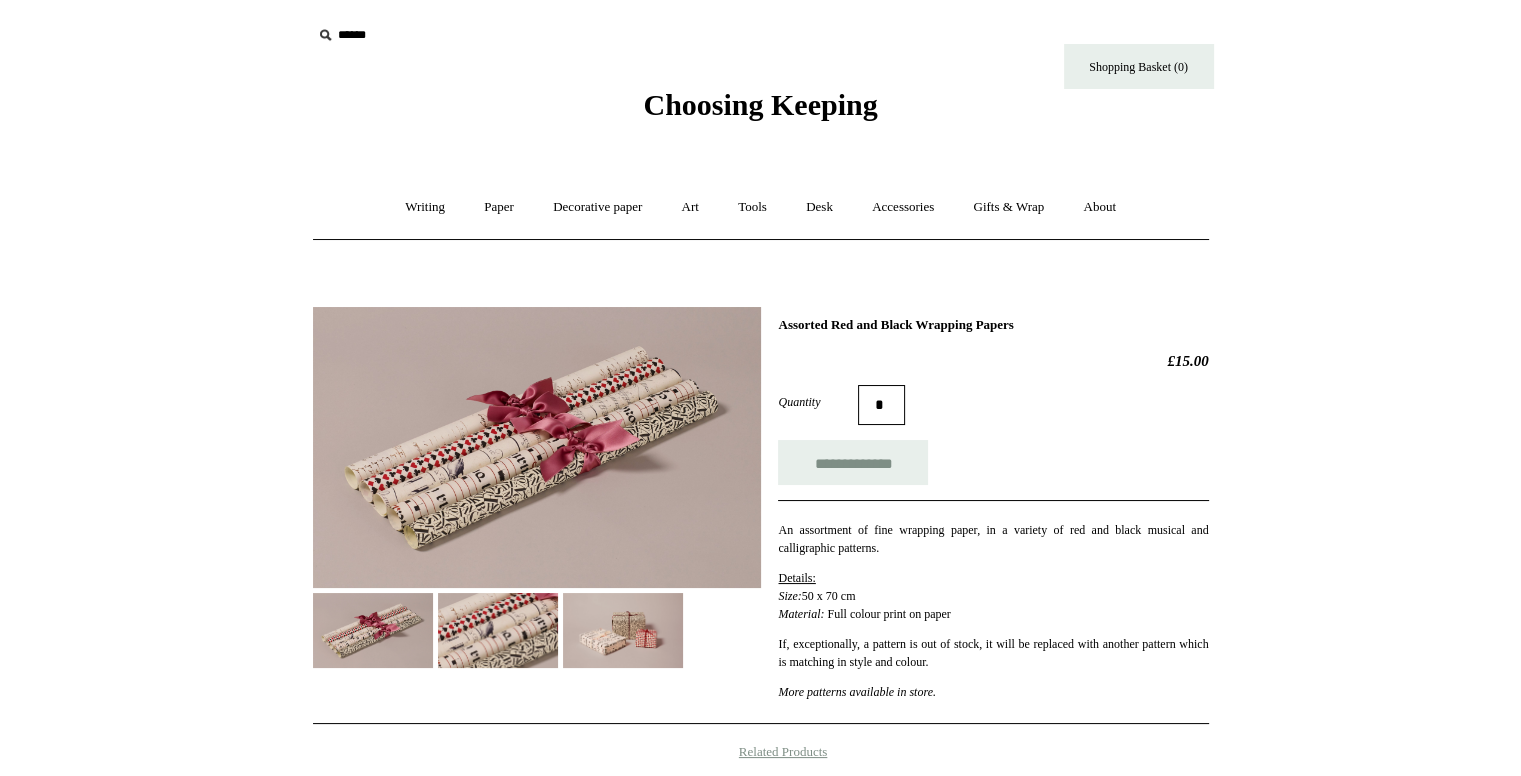 click at bounding box center (498, 630) 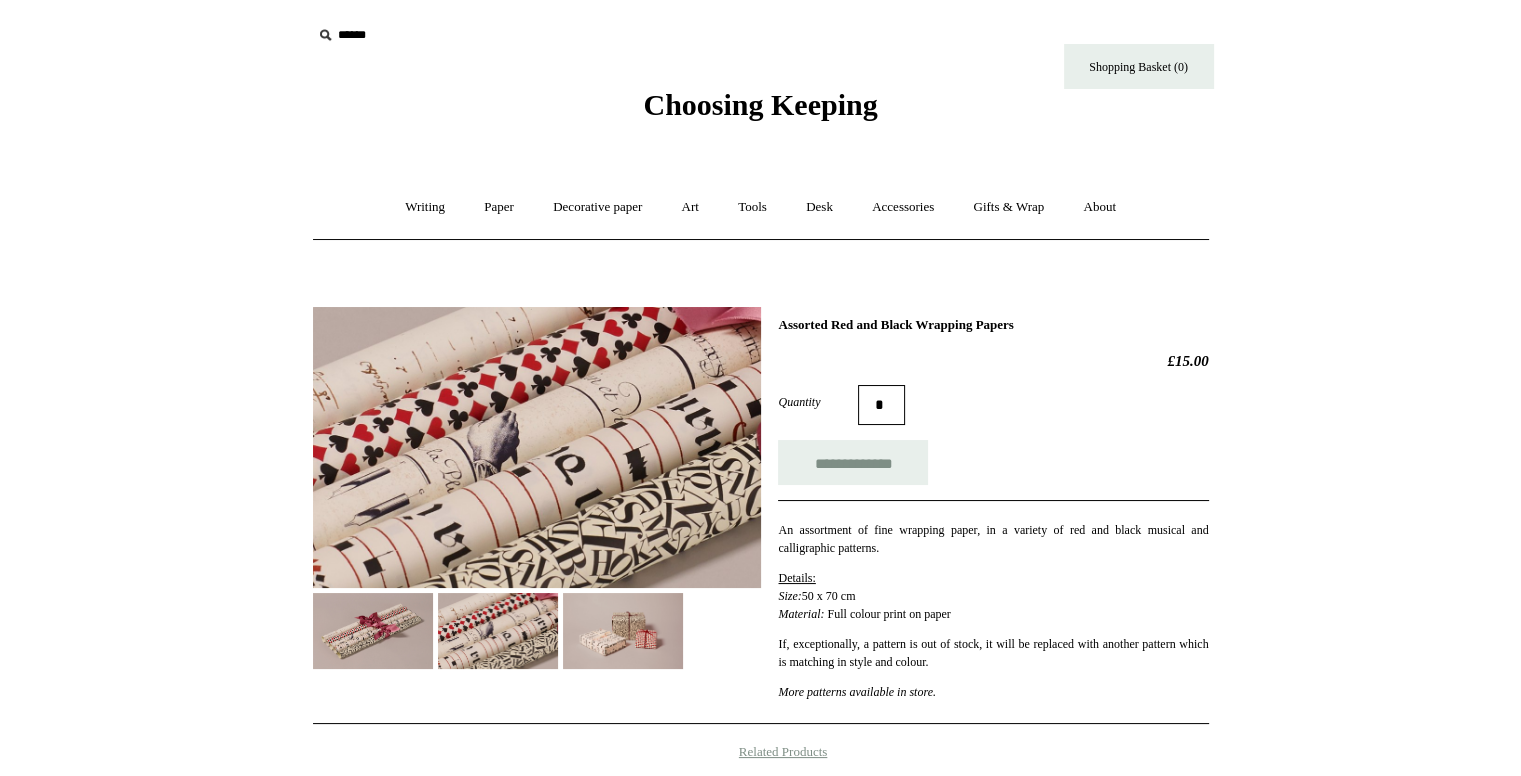 click at bounding box center (623, 630) 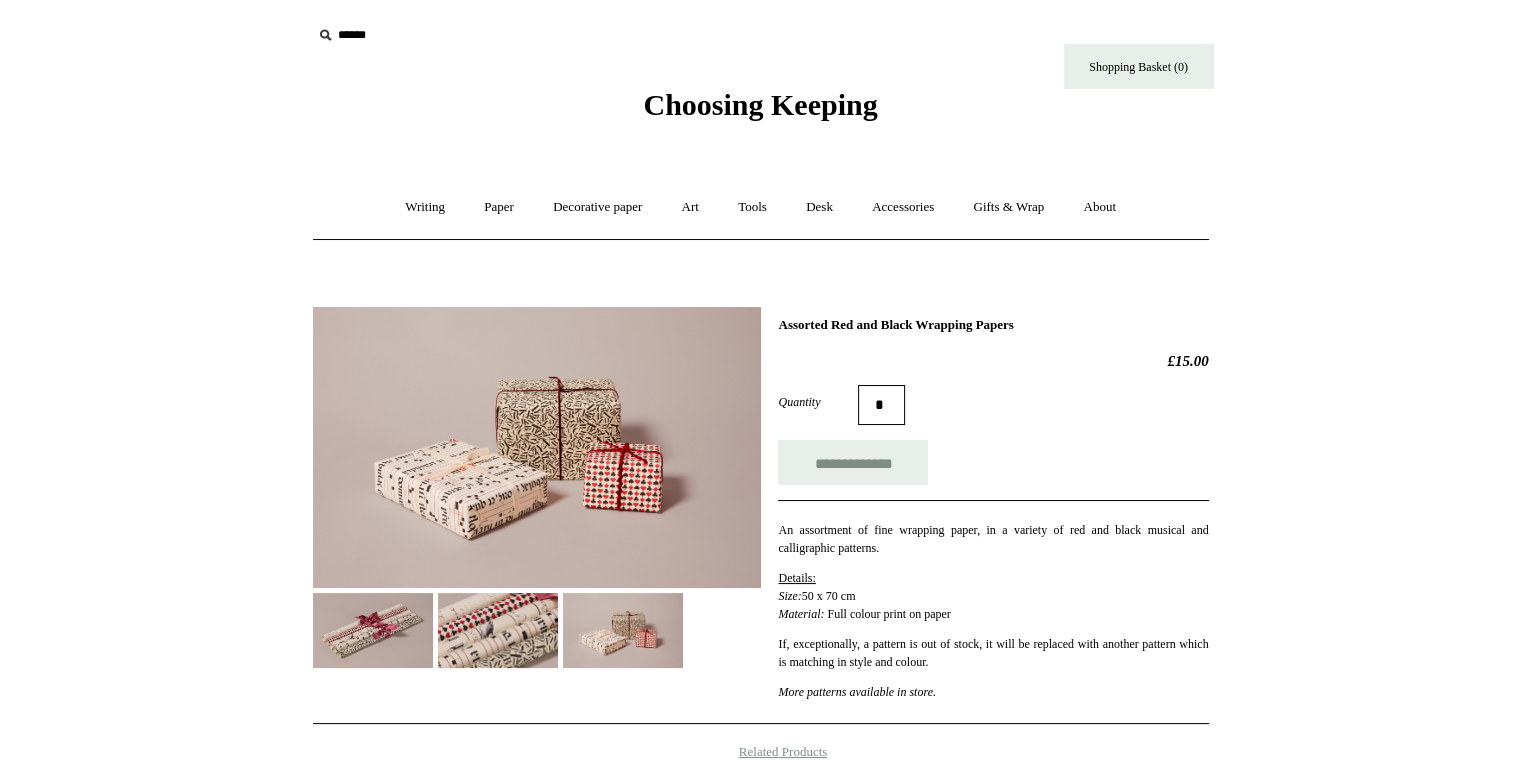 click at bounding box center [498, 630] 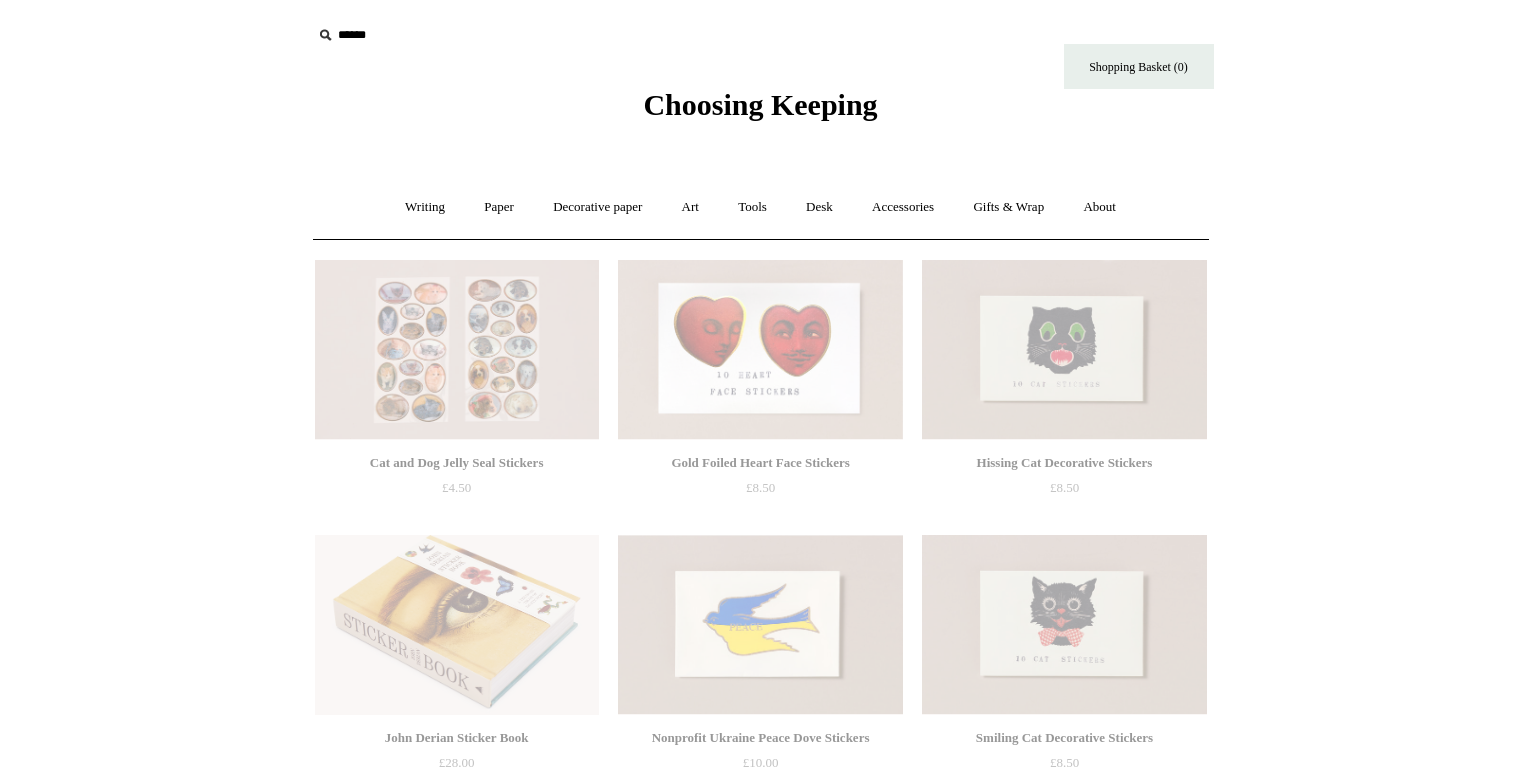 scroll, scrollTop: 0, scrollLeft: 0, axis: both 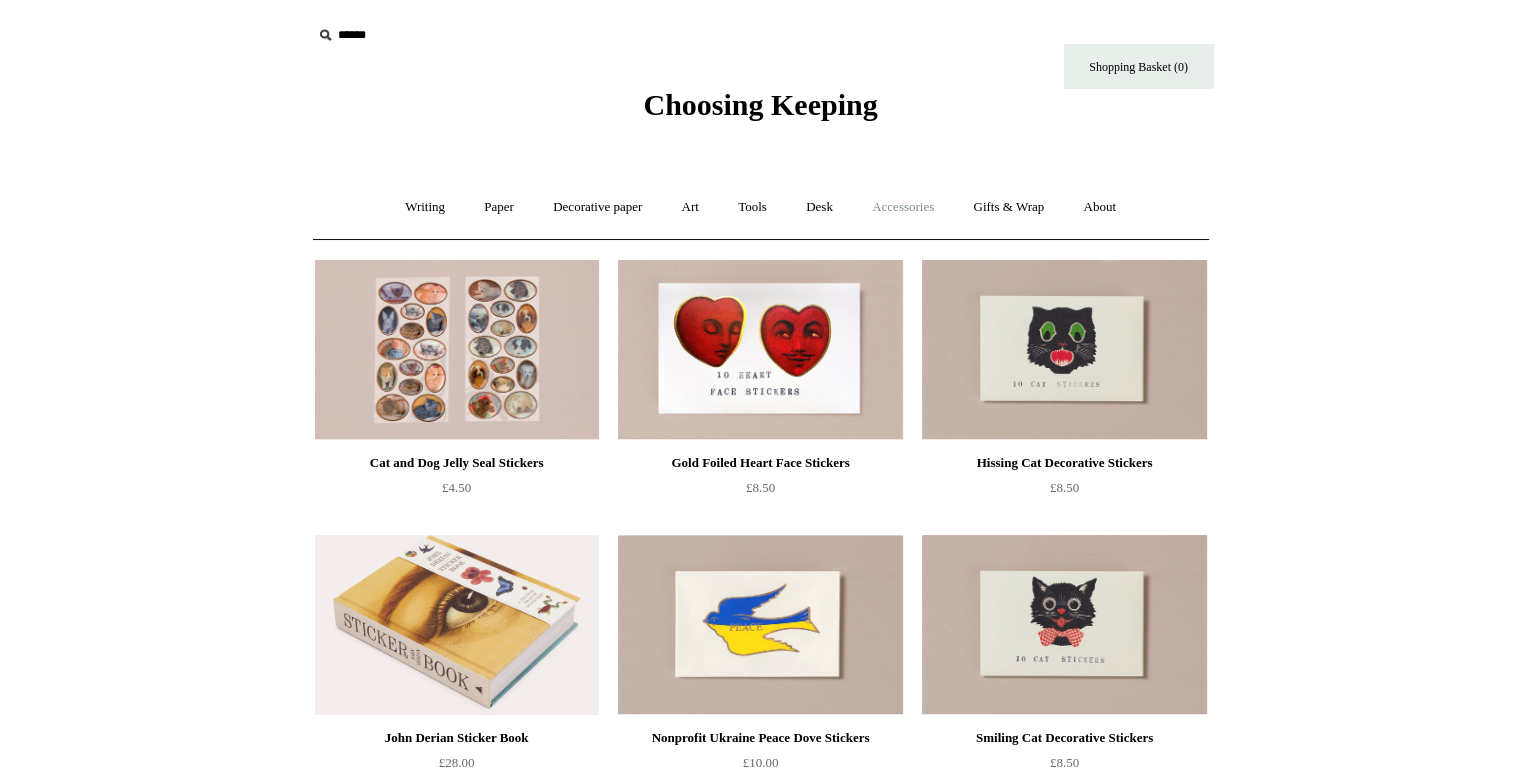 click on "Accessories +" at bounding box center [903, 207] 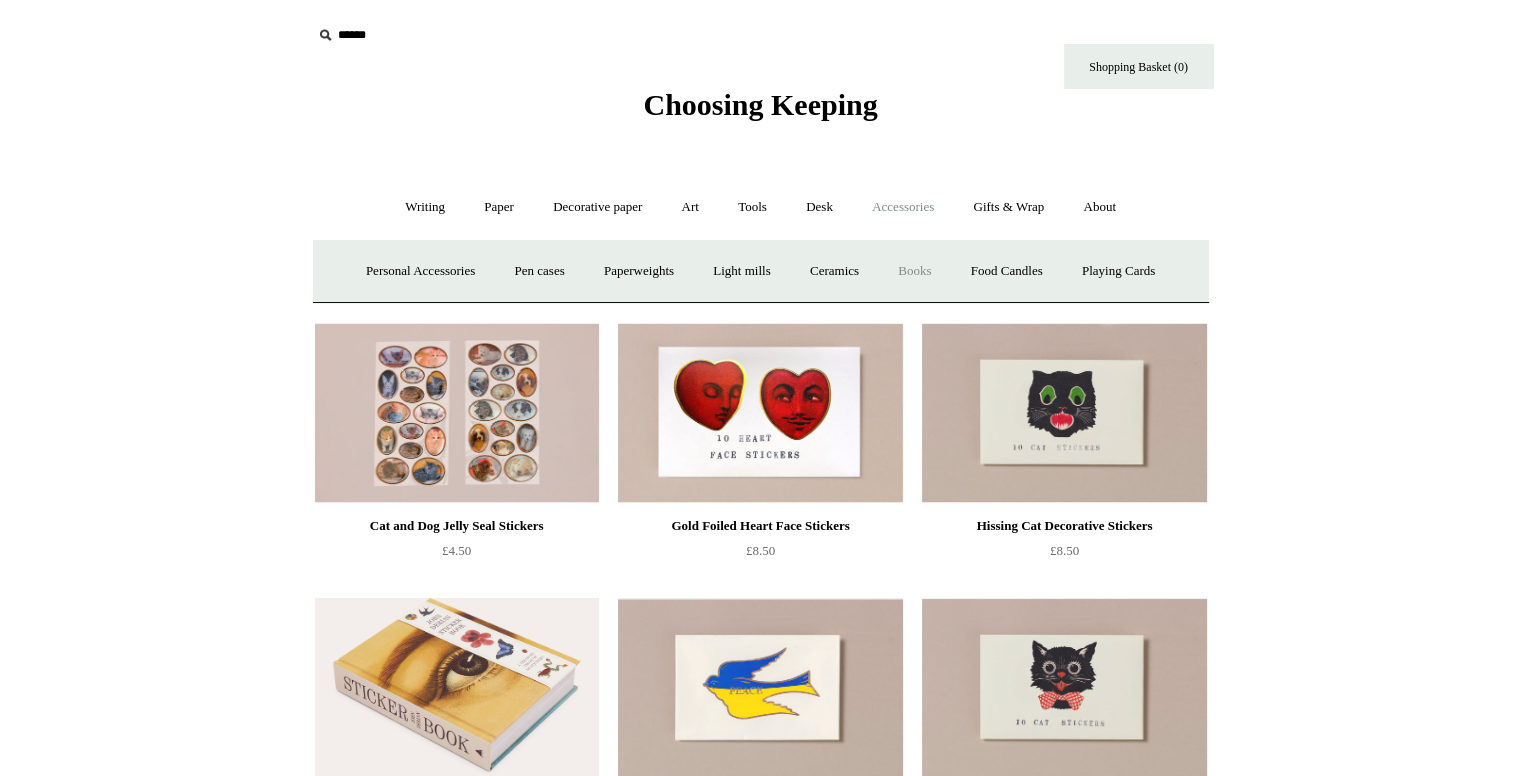 click on "Books" at bounding box center (914, 271) 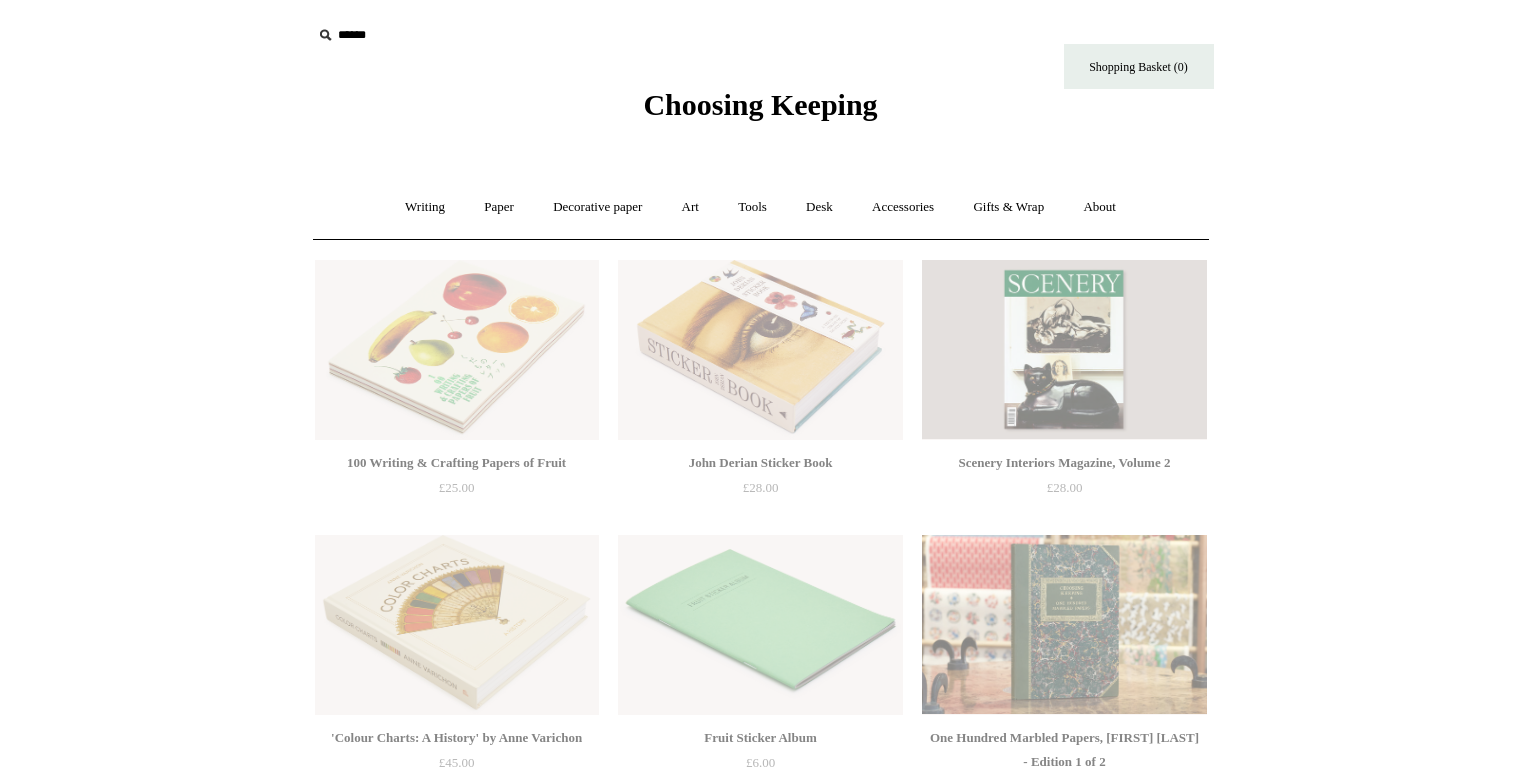 scroll, scrollTop: 0, scrollLeft: 0, axis: both 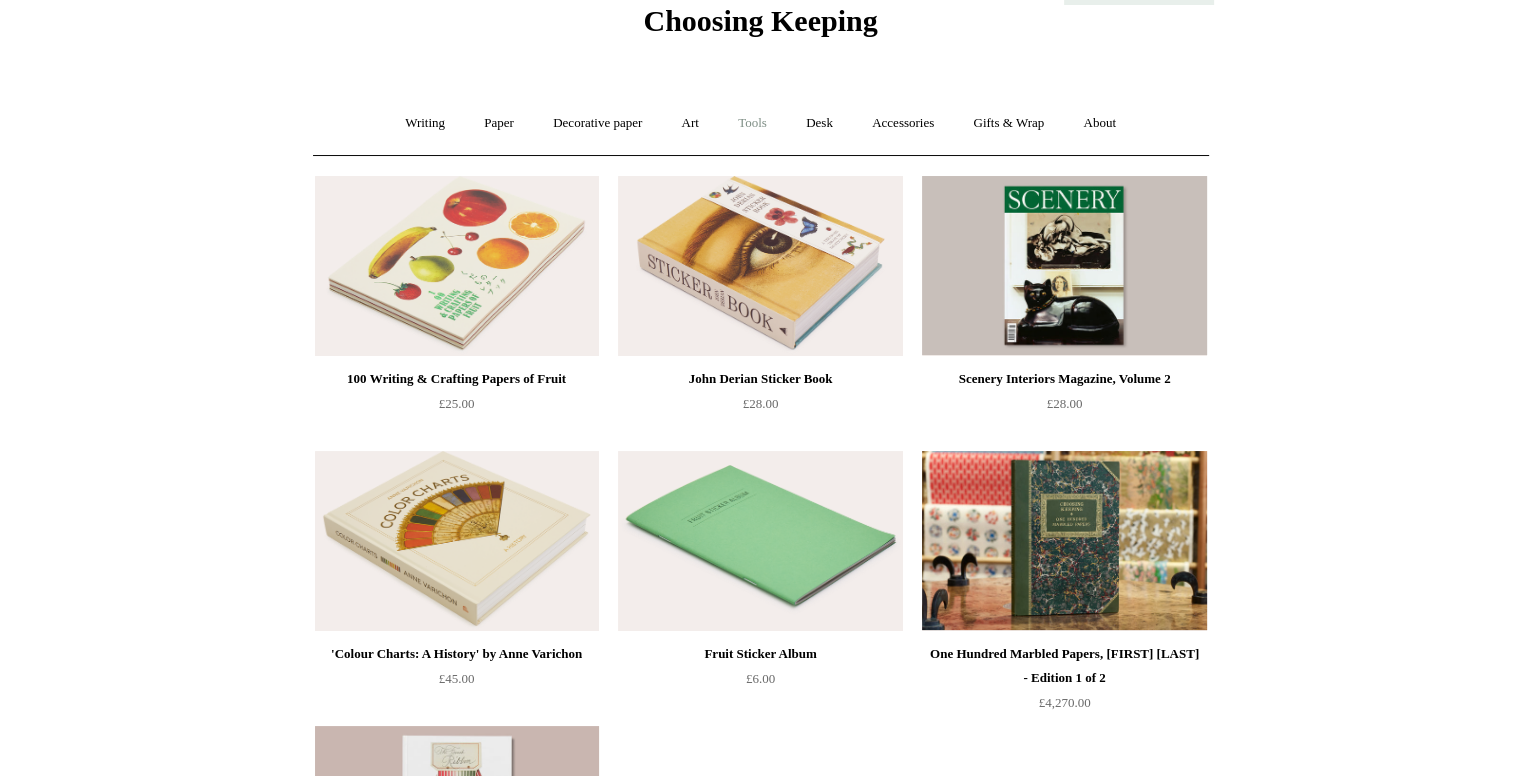 click on "Tools +" at bounding box center [752, 123] 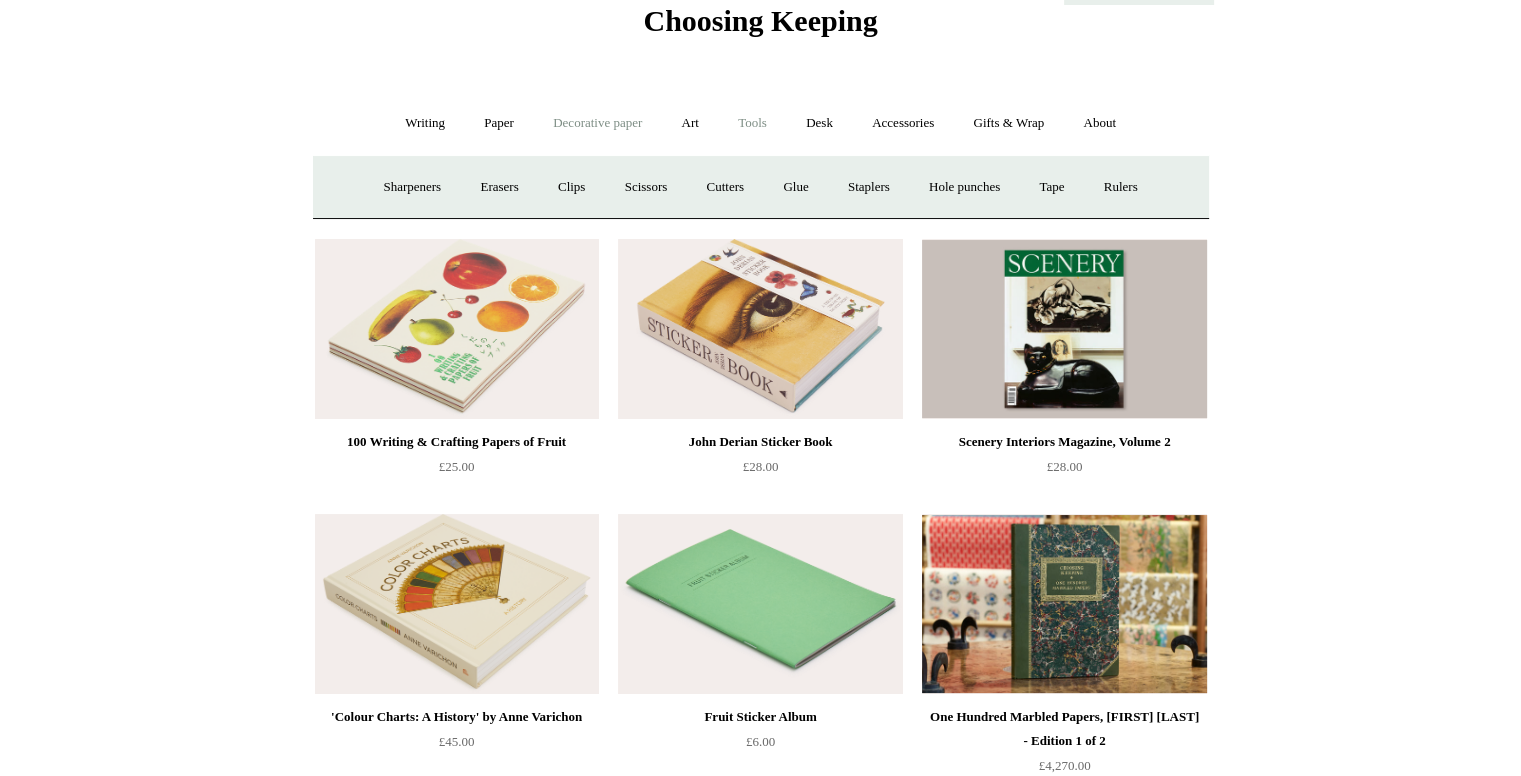 click on "Decorative paper +" at bounding box center [597, 123] 